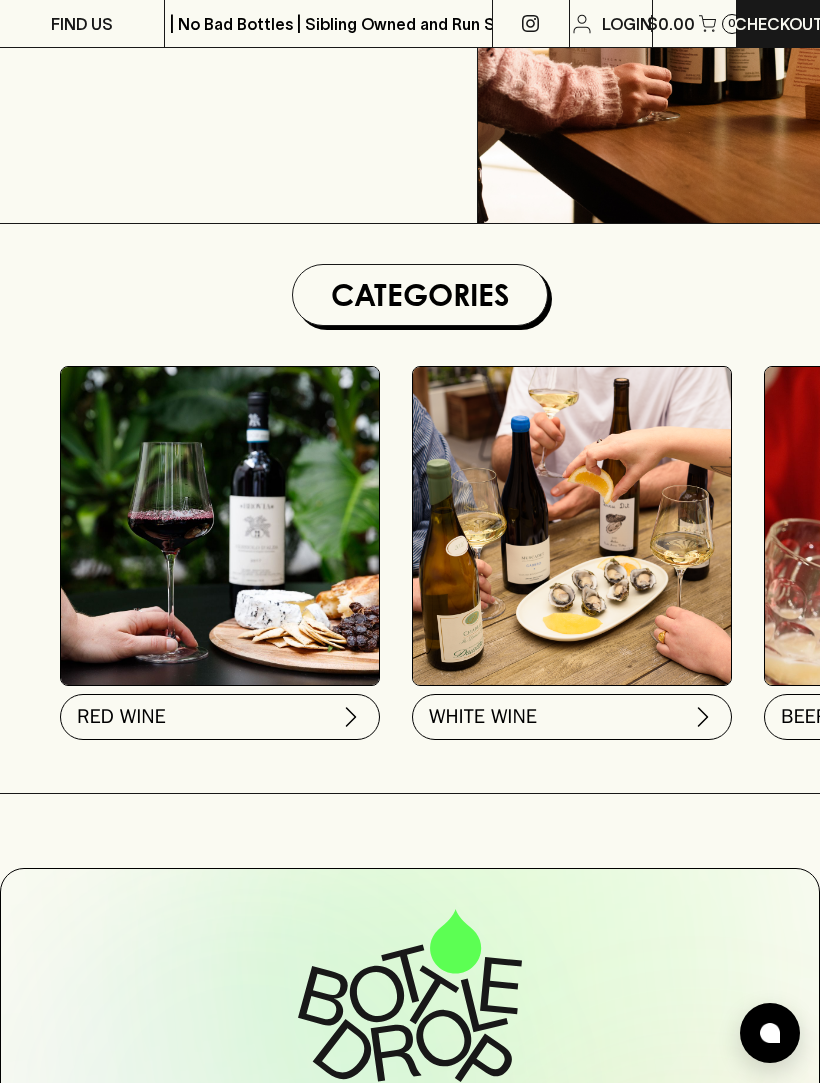 scroll, scrollTop: 385, scrollLeft: 0, axis: vertical 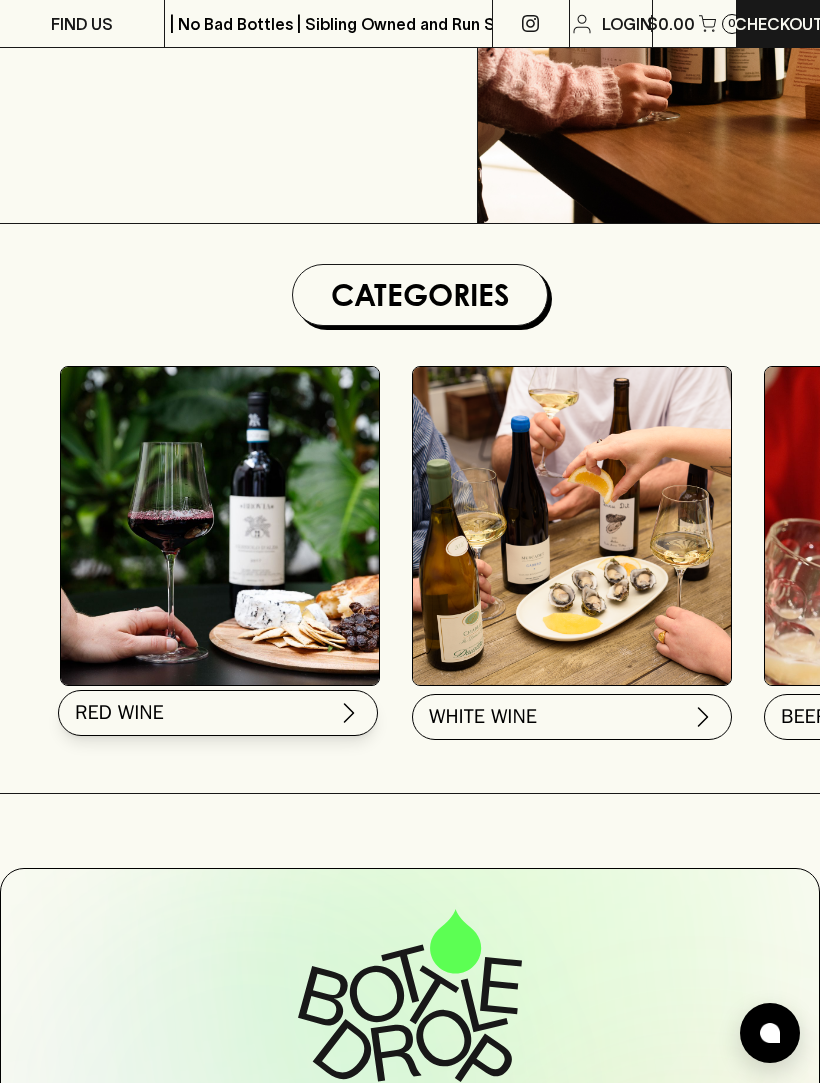 click on "RED WINE" at bounding box center (218, 713) 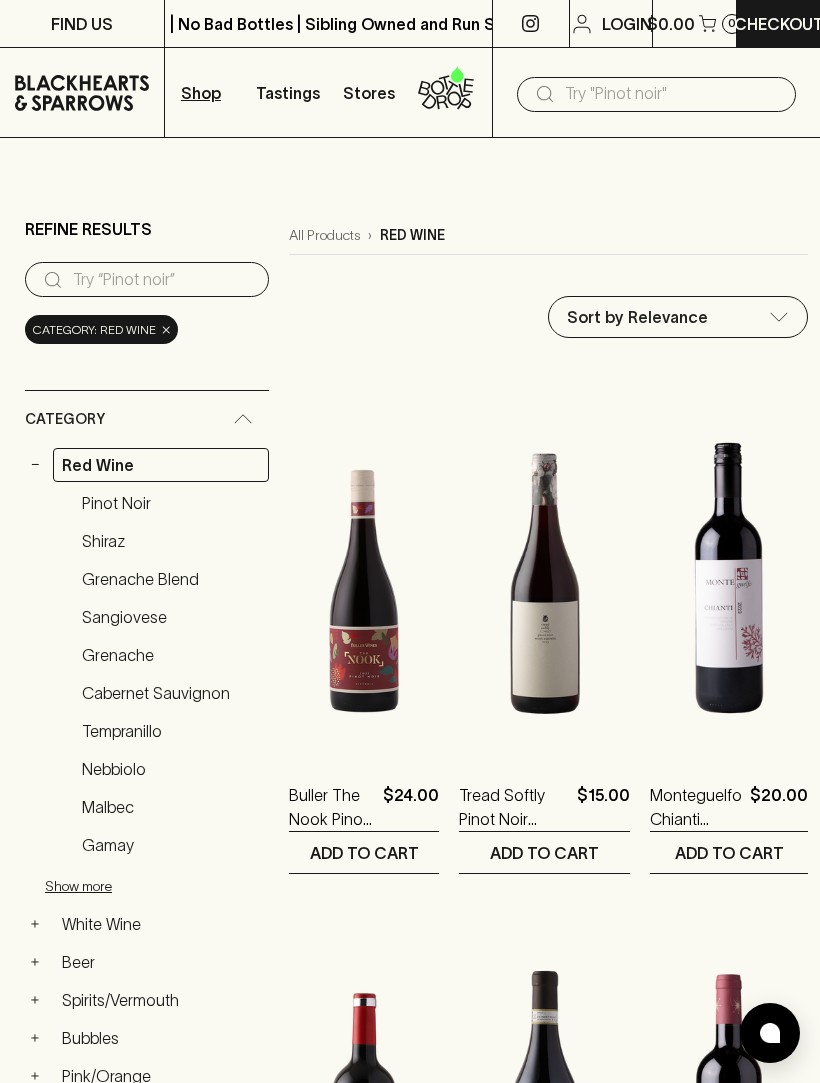 scroll, scrollTop: 172, scrollLeft: 0, axis: vertical 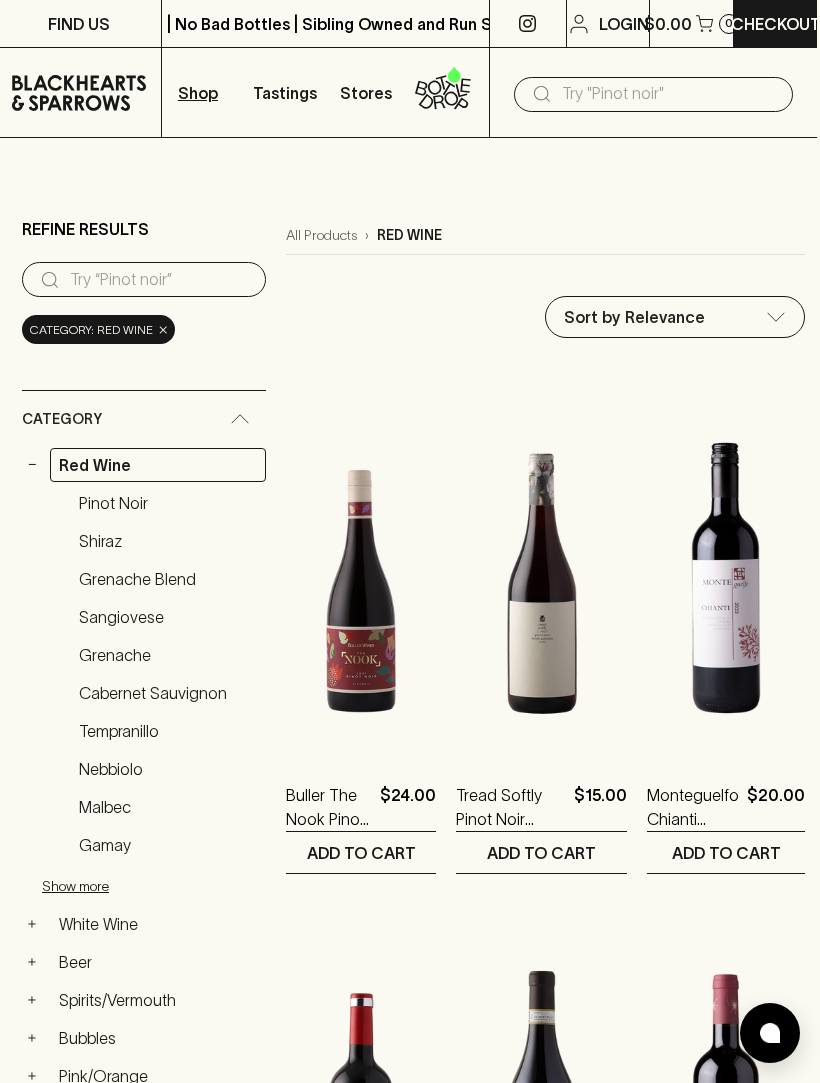 click on "Shop" at bounding box center [198, 93] 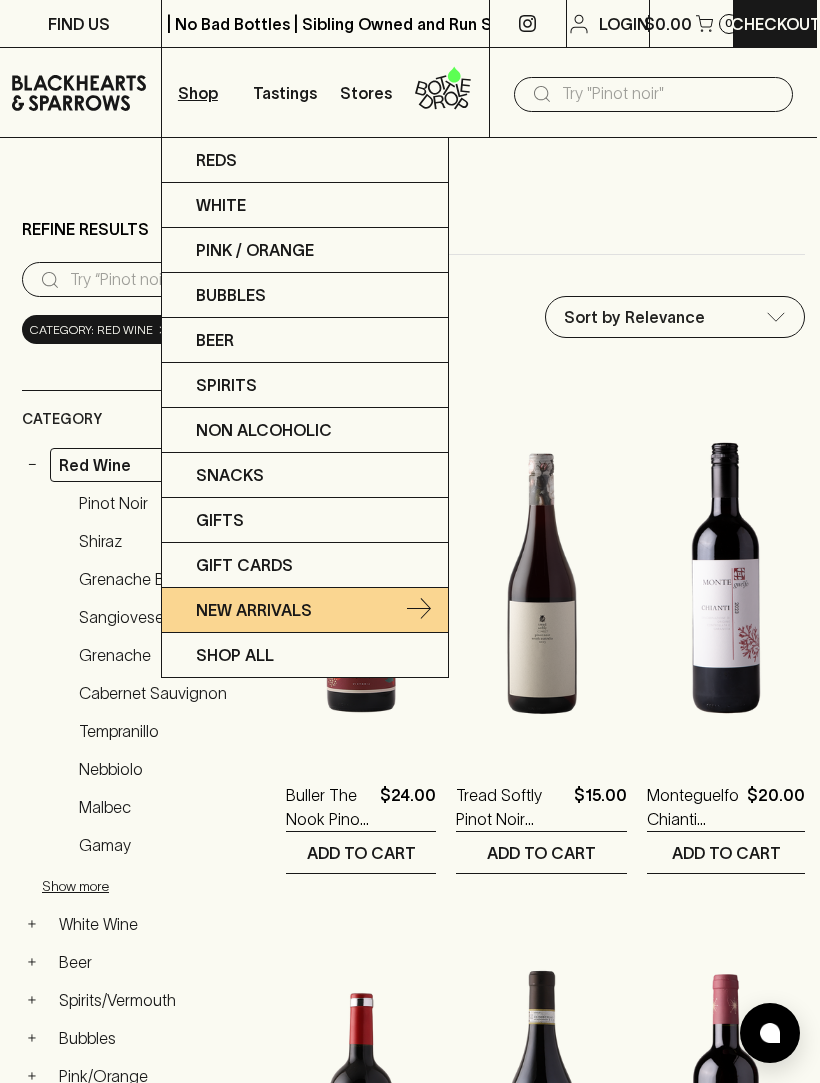 click on "New Arrivals" at bounding box center (254, 610) 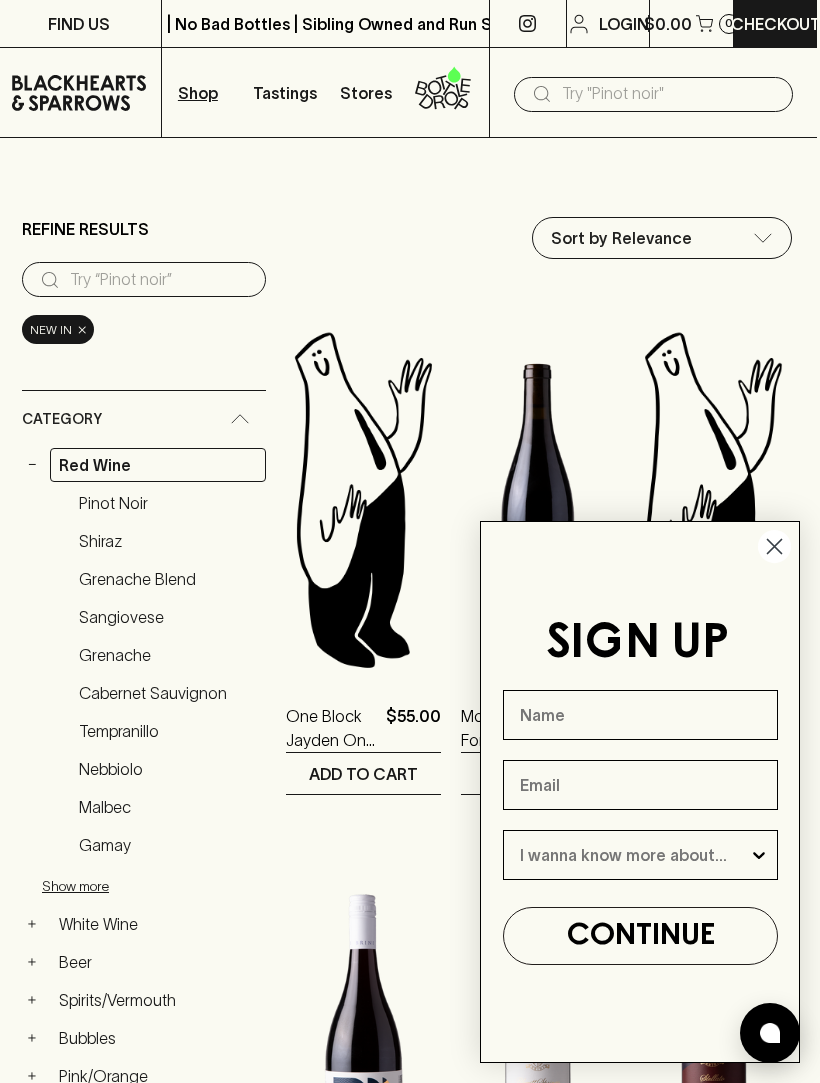 click 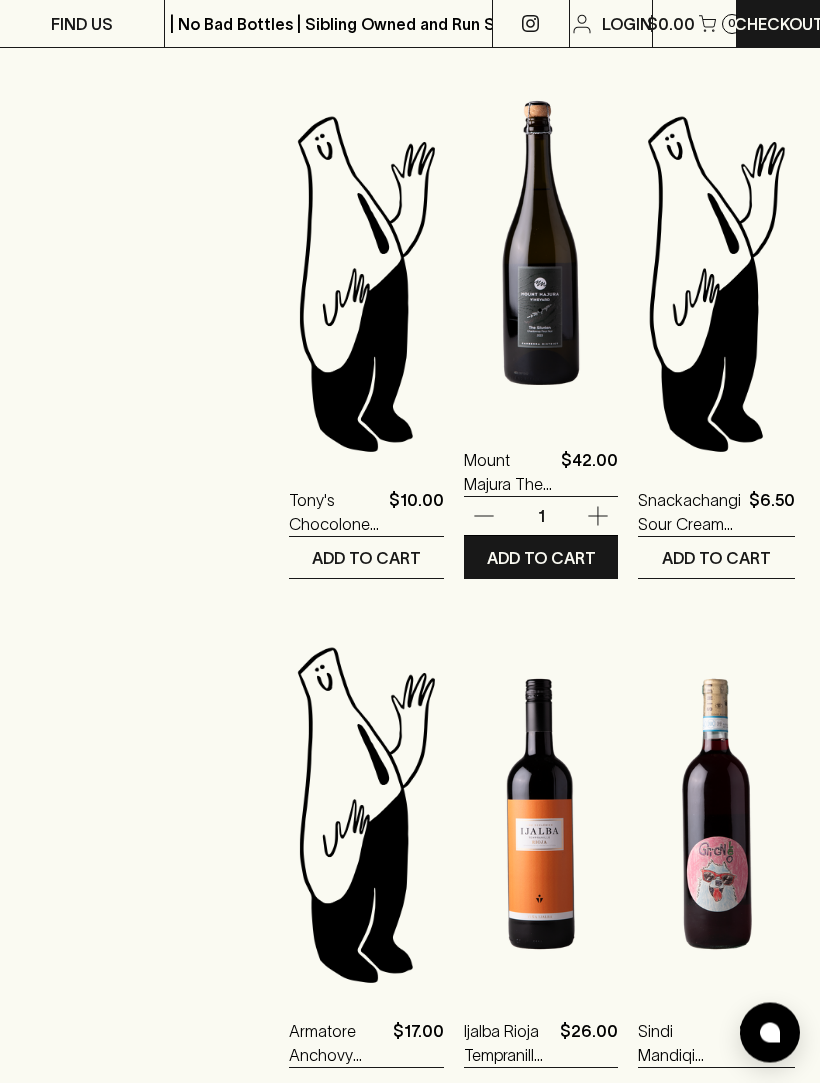 scroll, scrollTop: 1809, scrollLeft: 0, axis: vertical 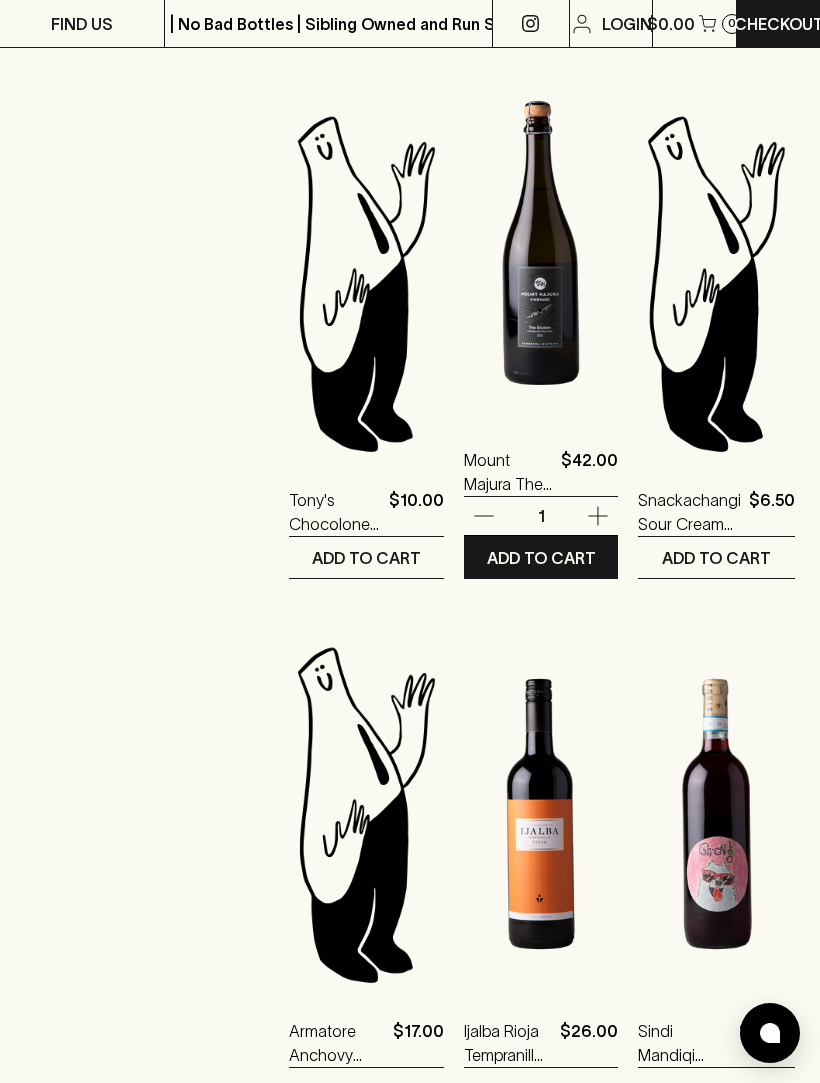 click at bounding box center (541, 243) 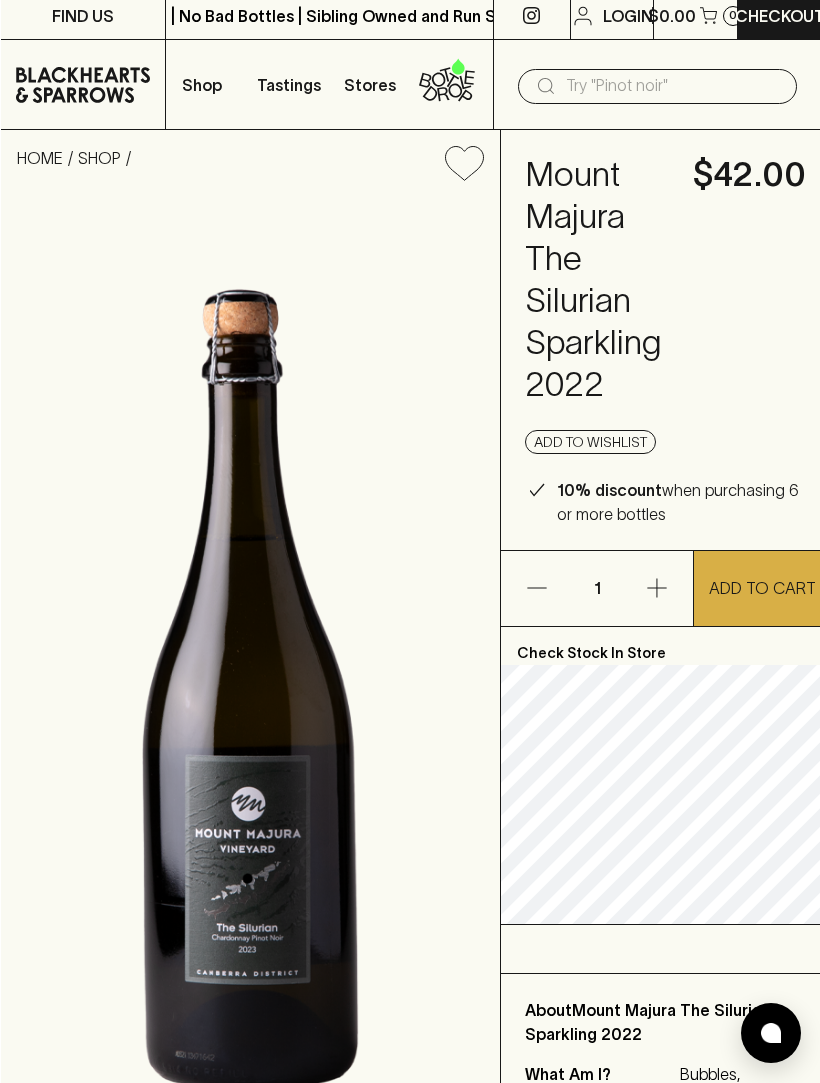 scroll, scrollTop: 0, scrollLeft: 0, axis: both 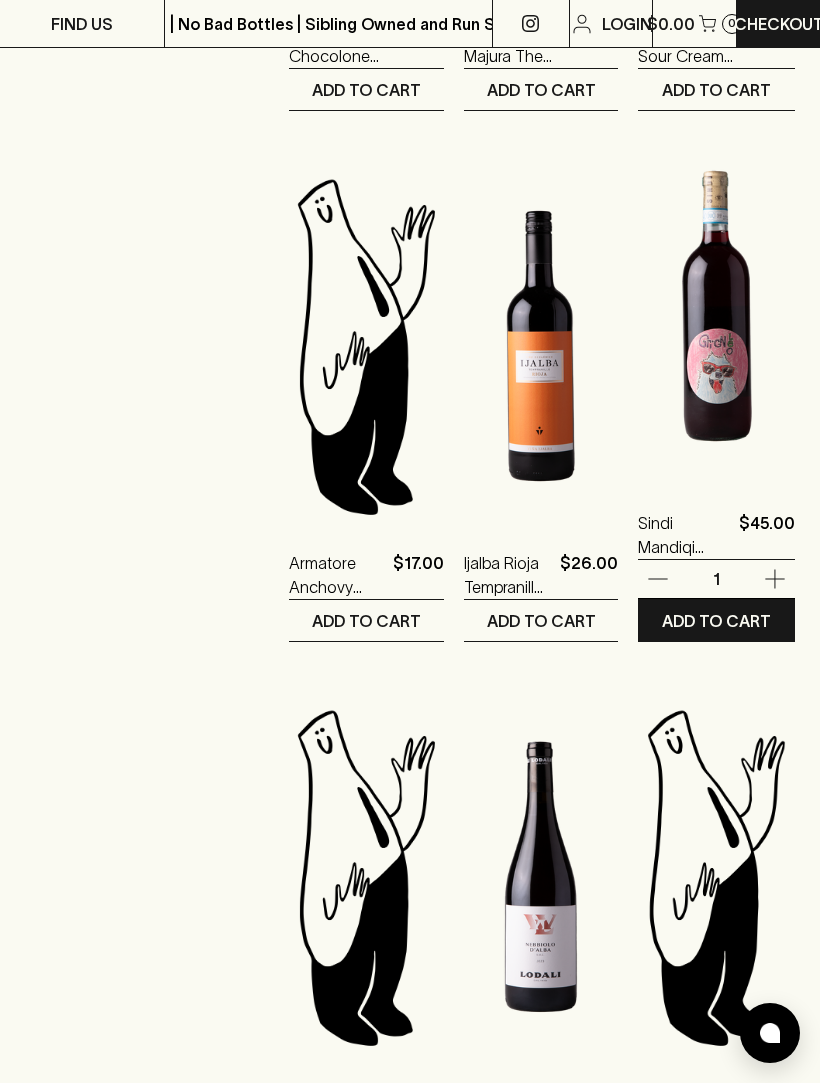click at bounding box center (716, 306) 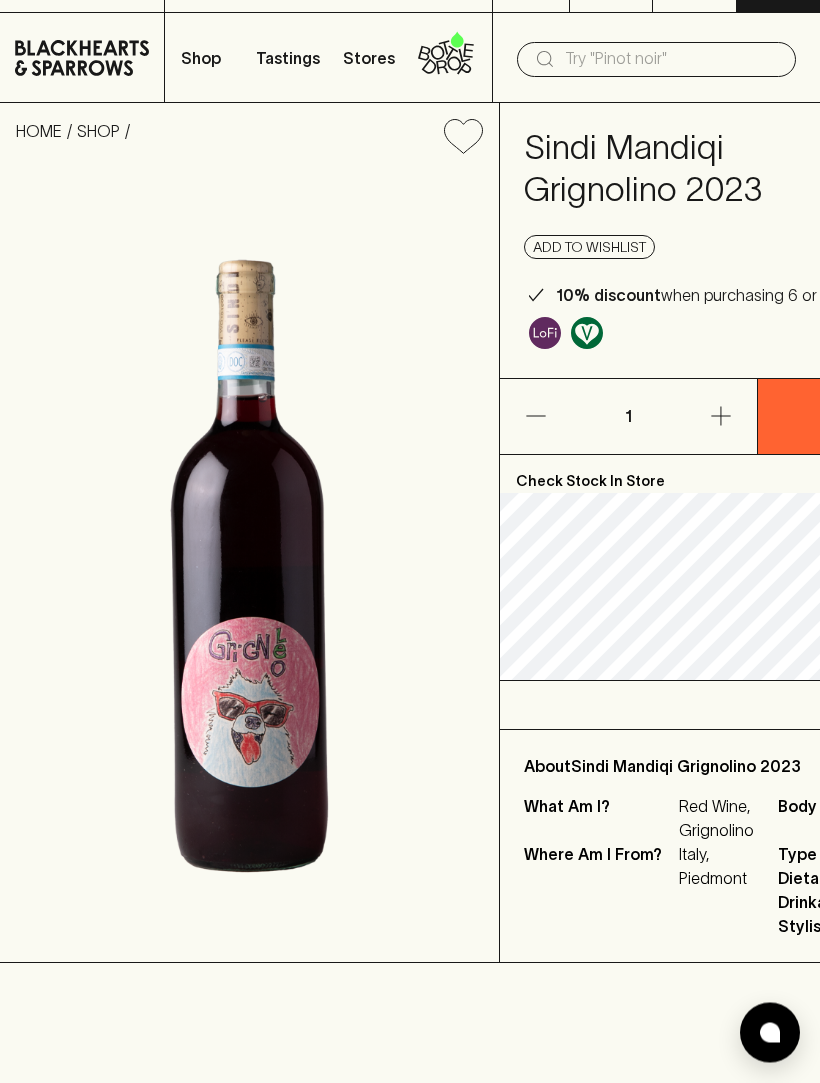 scroll, scrollTop: 35, scrollLeft: 0, axis: vertical 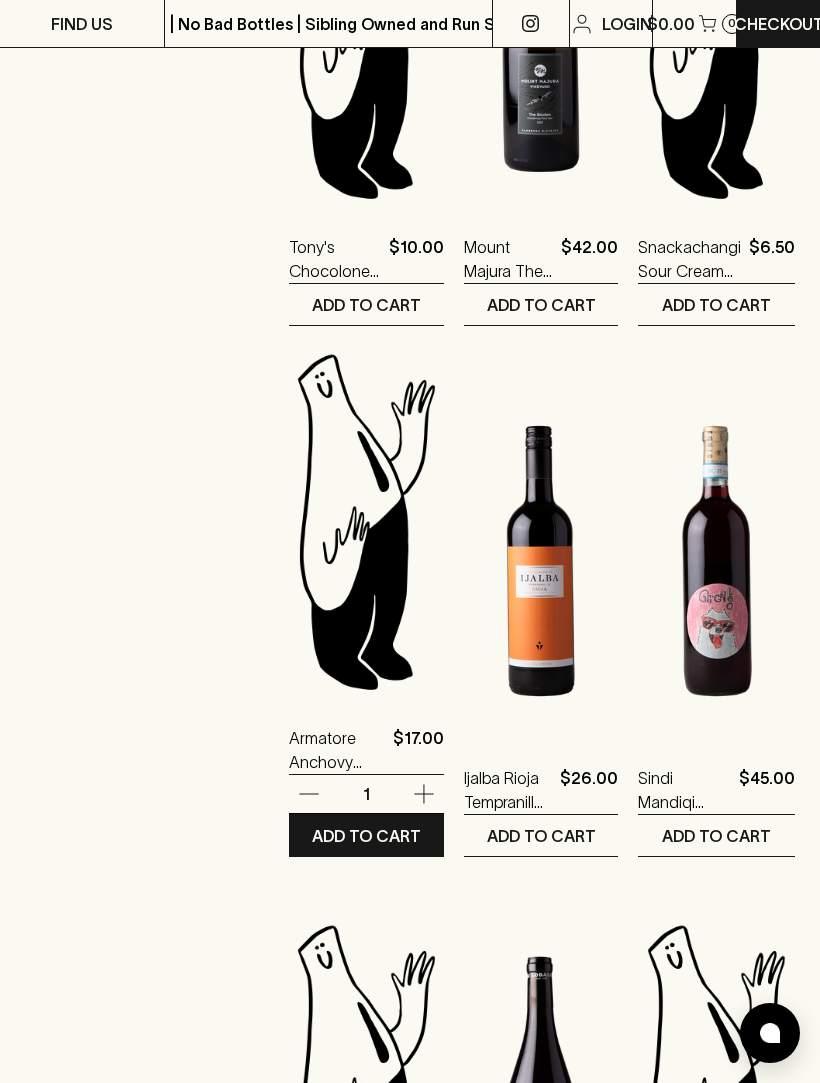 click at bounding box center [366, 521] 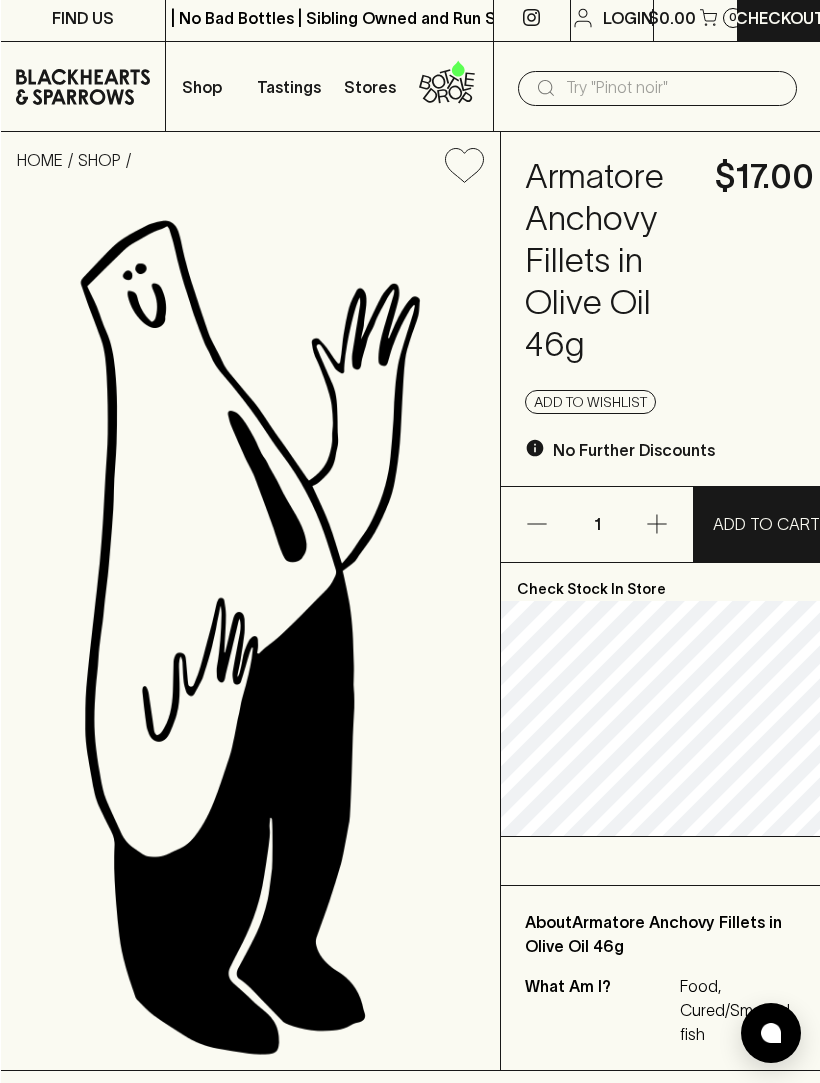 scroll, scrollTop: 0, scrollLeft: 0, axis: both 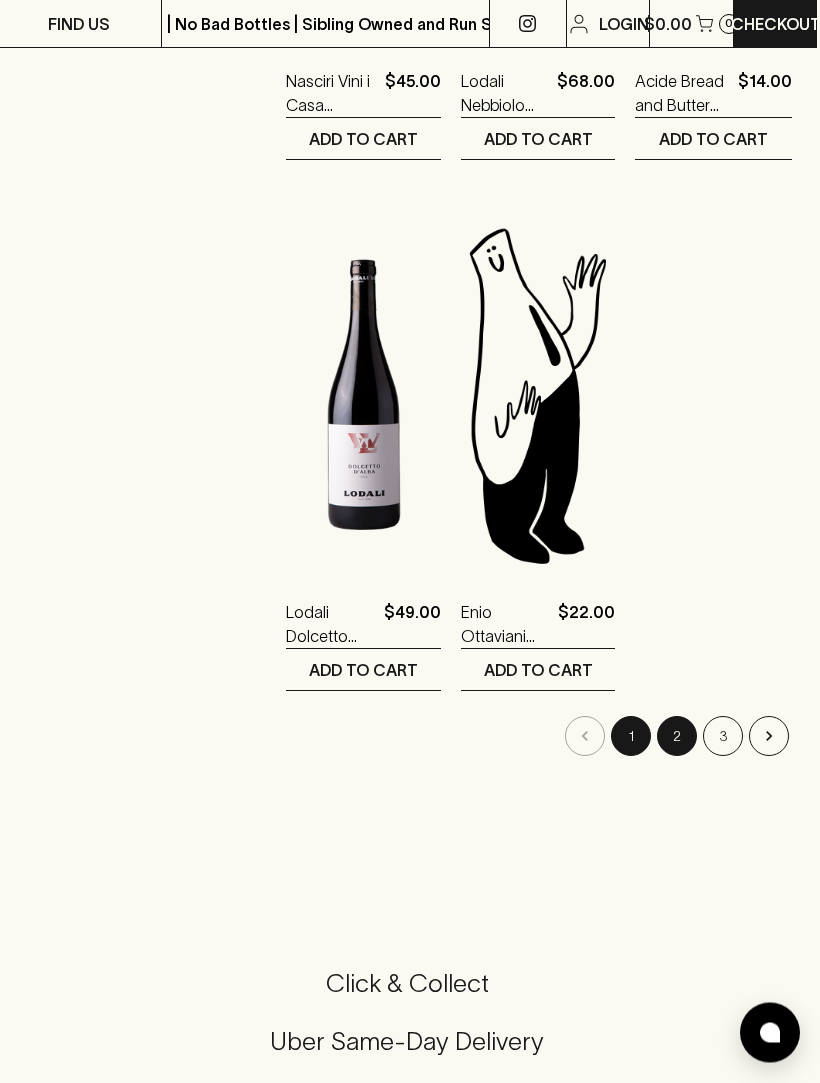 click on "2" at bounding box center [677, 737] 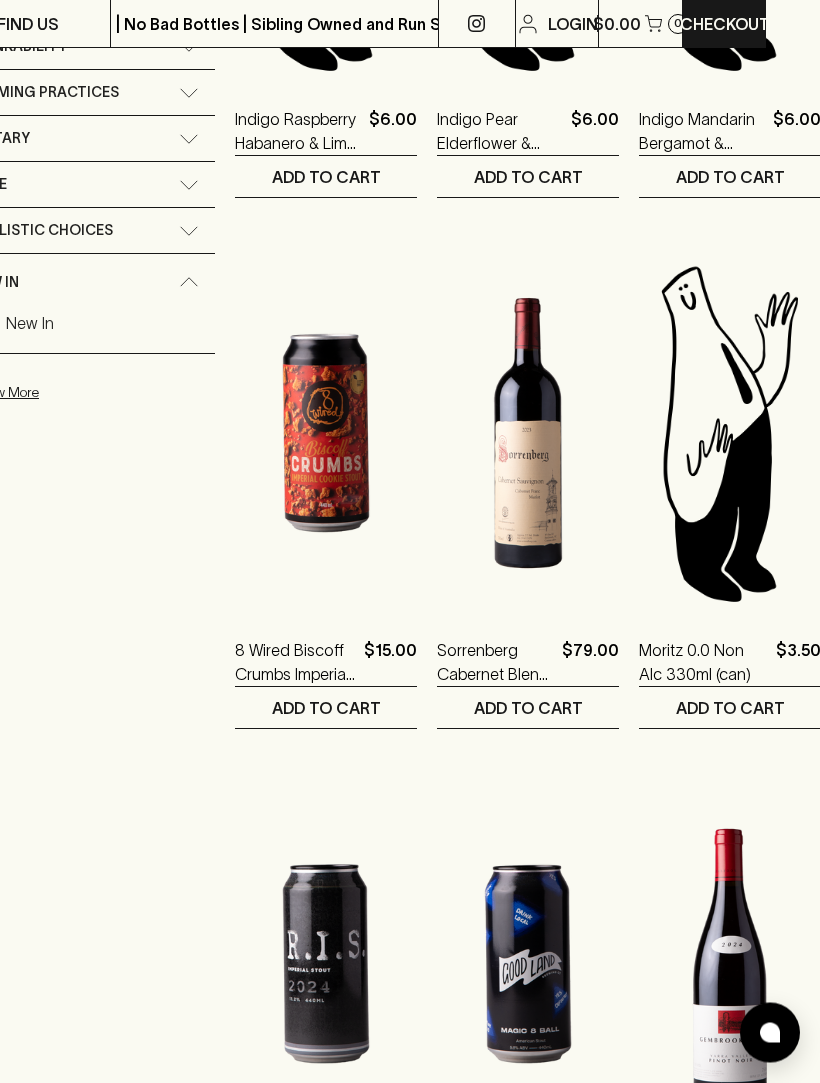 scroll, scrollTop: 597, scrollLeft: 54, axis: both 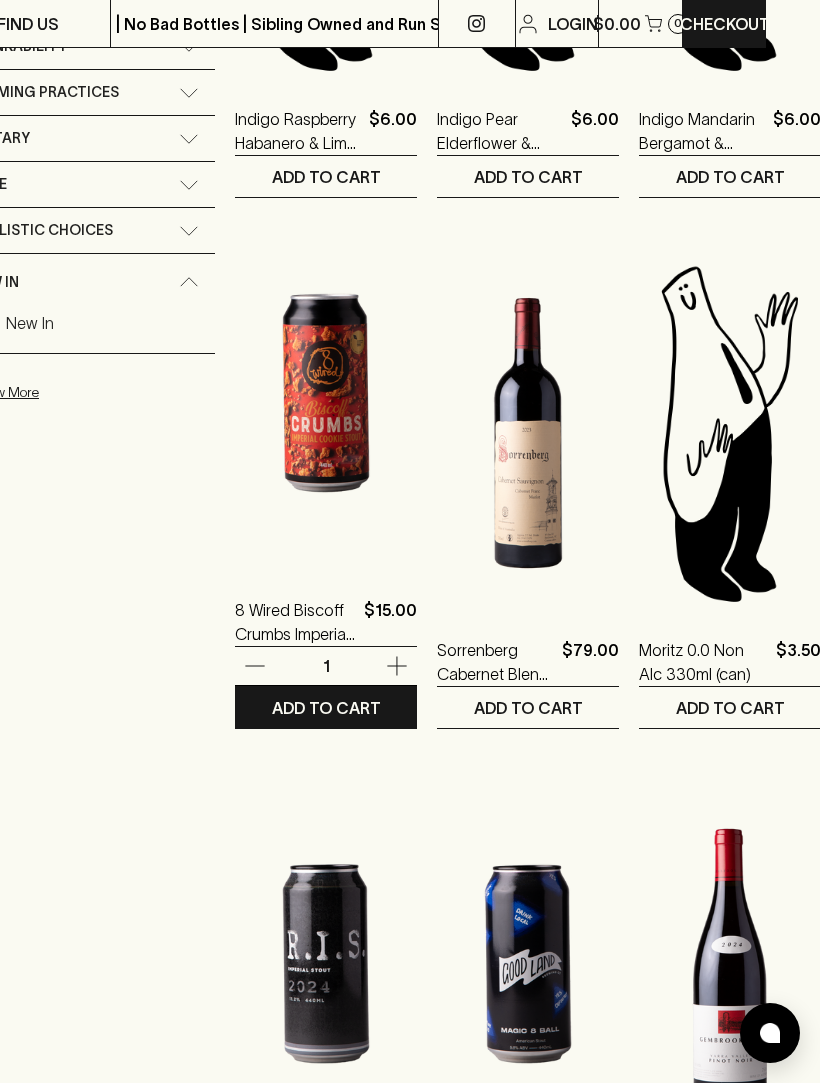 click at bounding box center [326, 393] 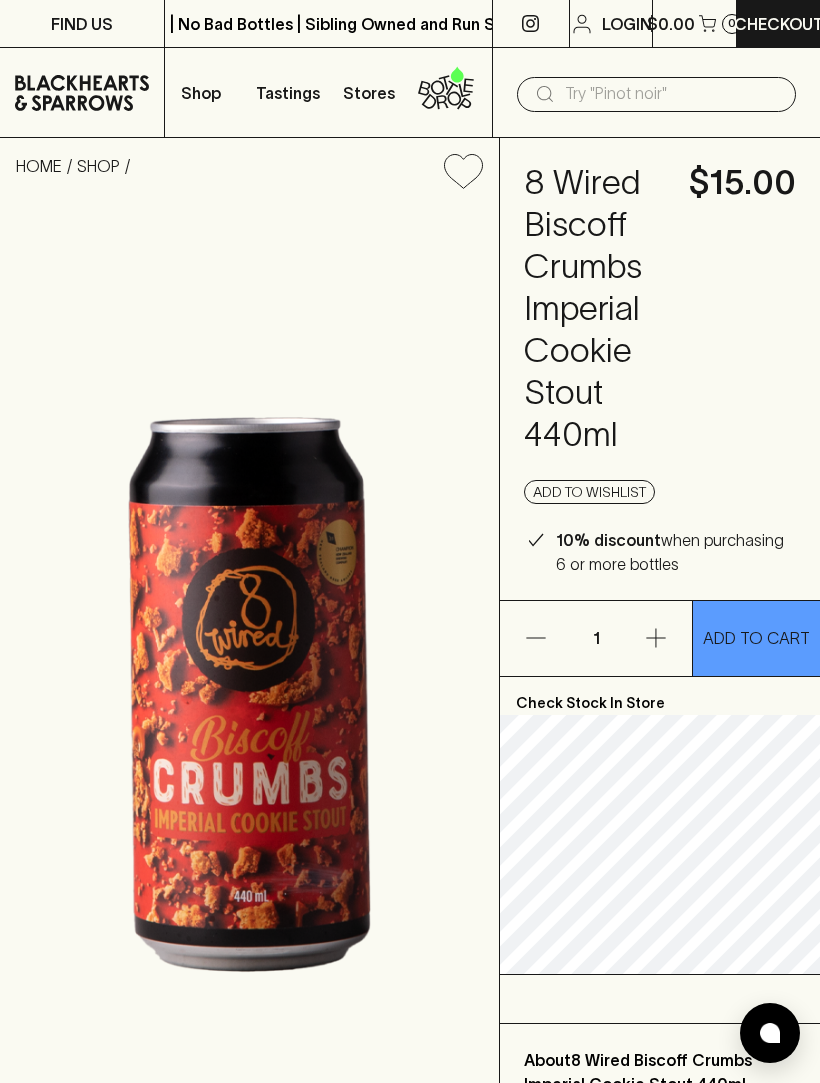 scroll, scrollTop: 8, scrollLeft: 0, axis: vertical 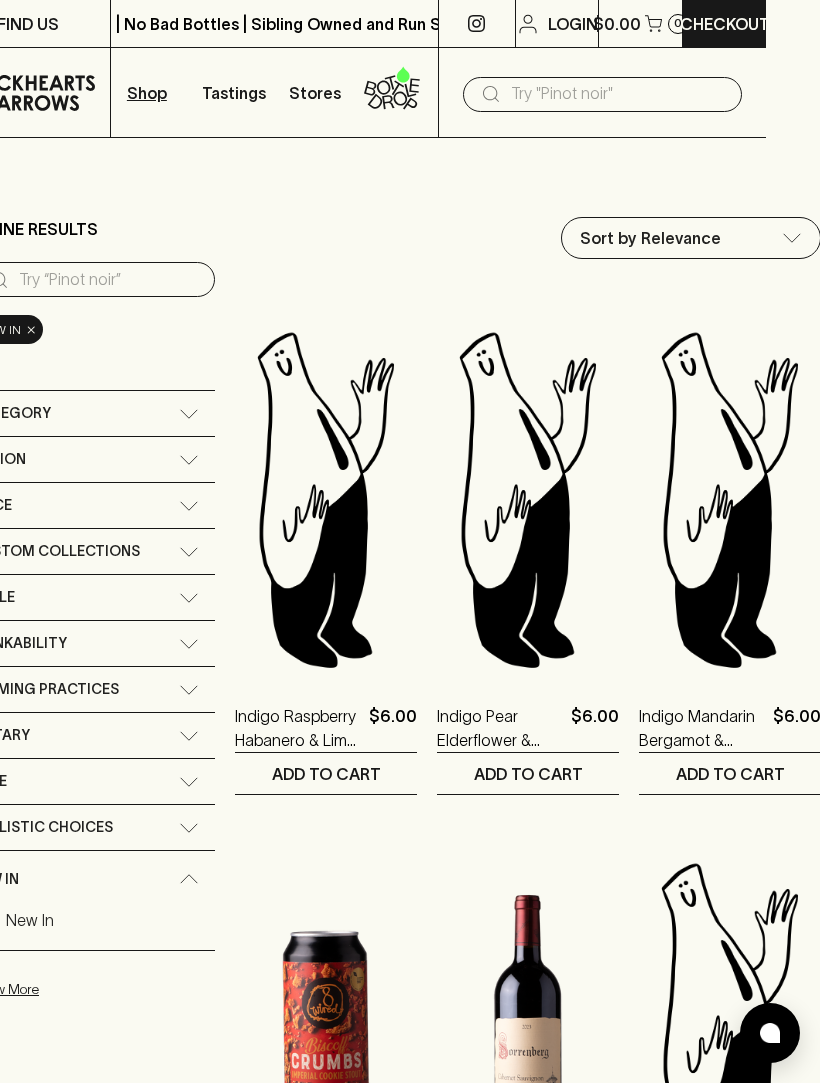 click at bounding box center [618, 94] 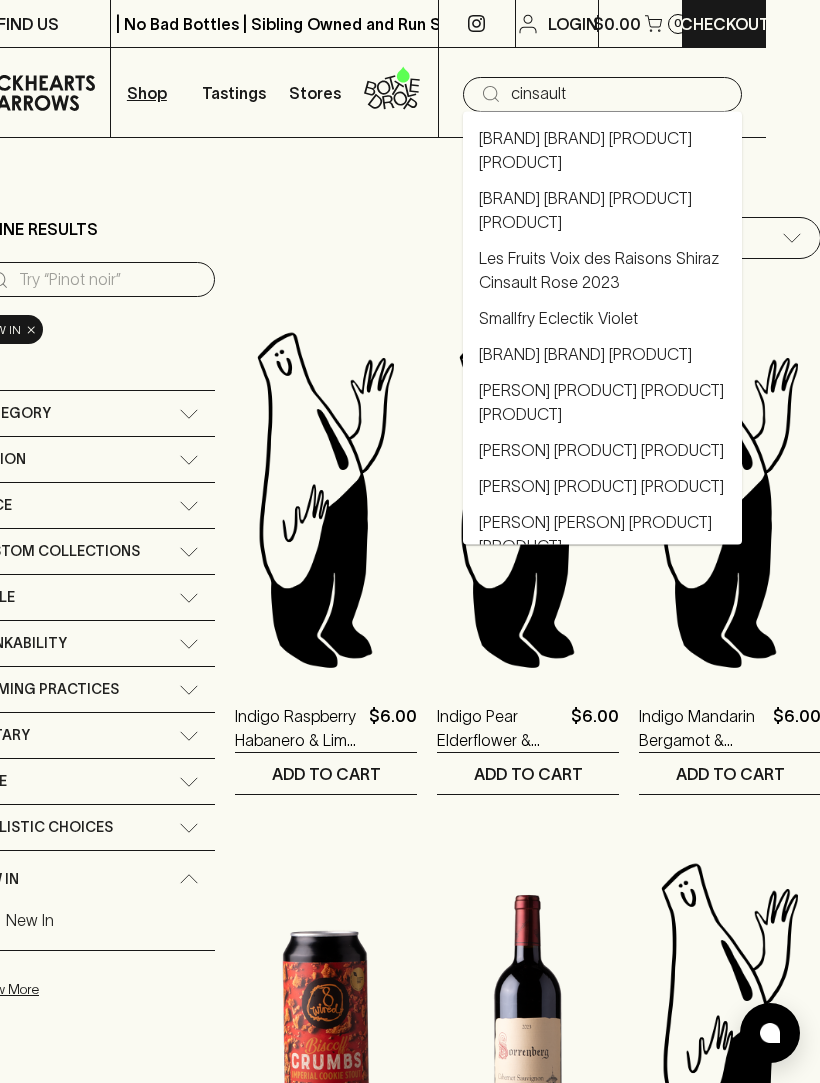 type on "cinsault" 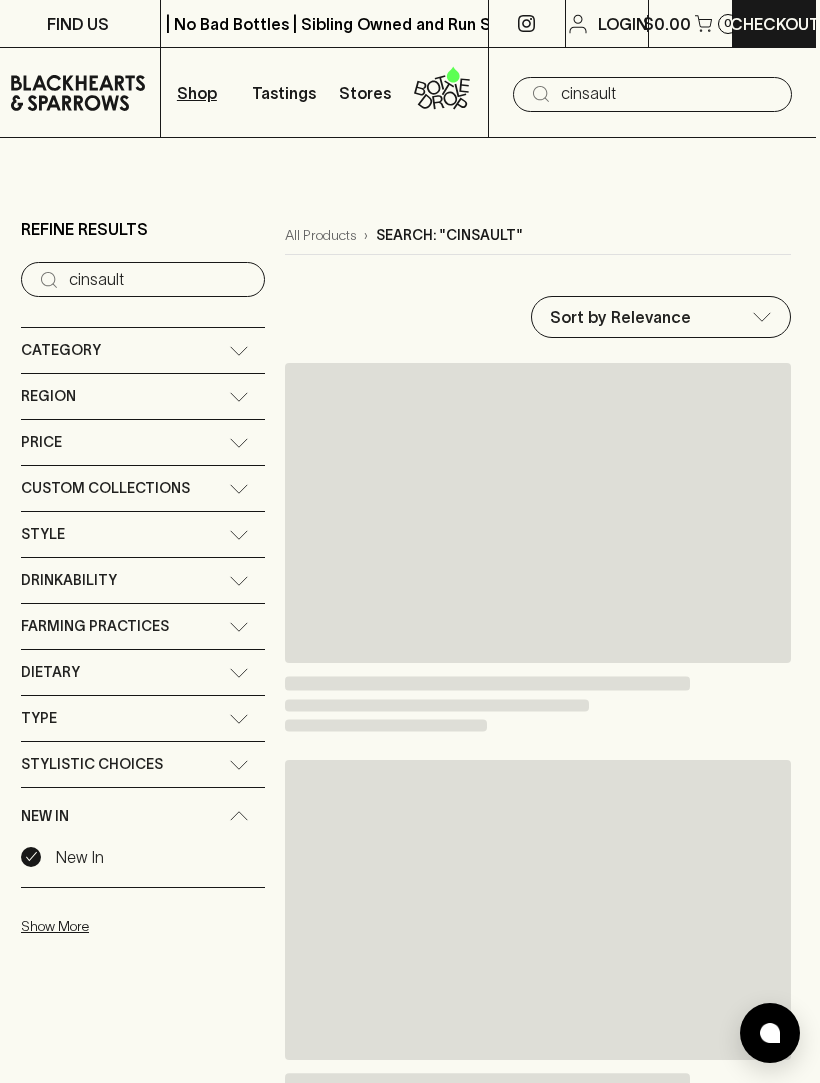 type on "cinsault" 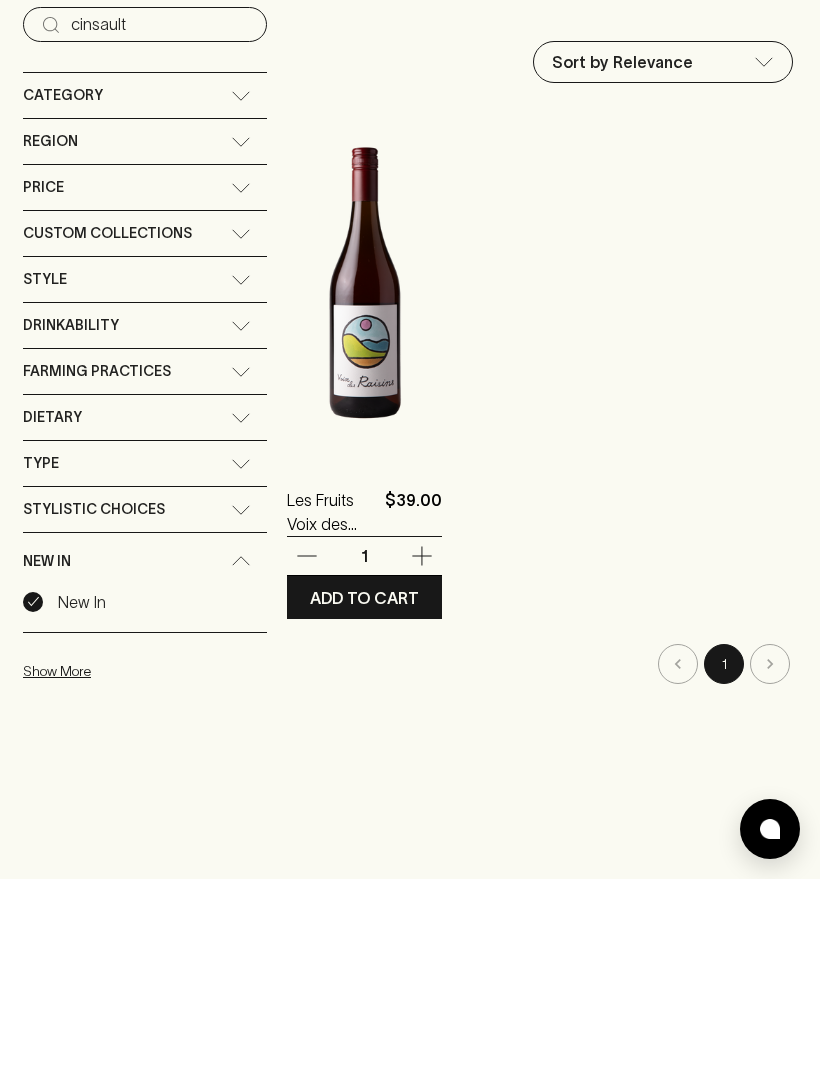 scroll, scrollTop: 51, scrollLeft: 3, axis: both 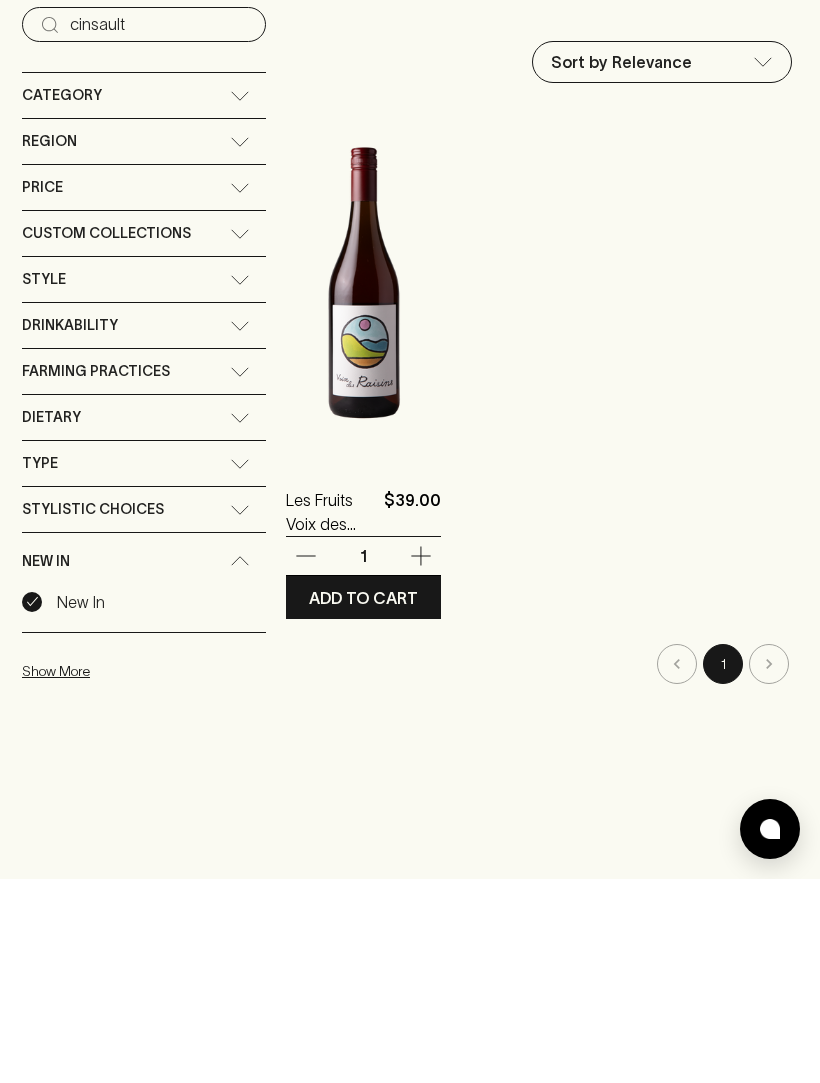 click at bounding box center (363, 487) 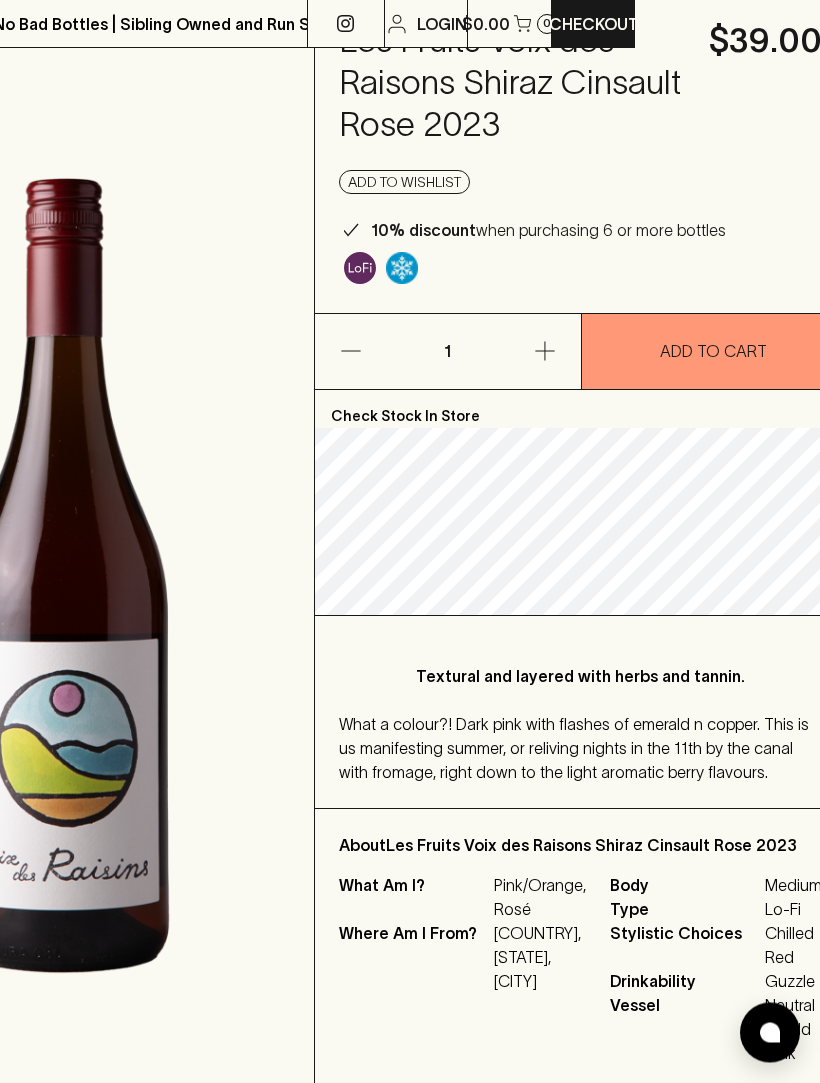 scroll, scrollTop: 142, scrollLeft: 188, axis: both 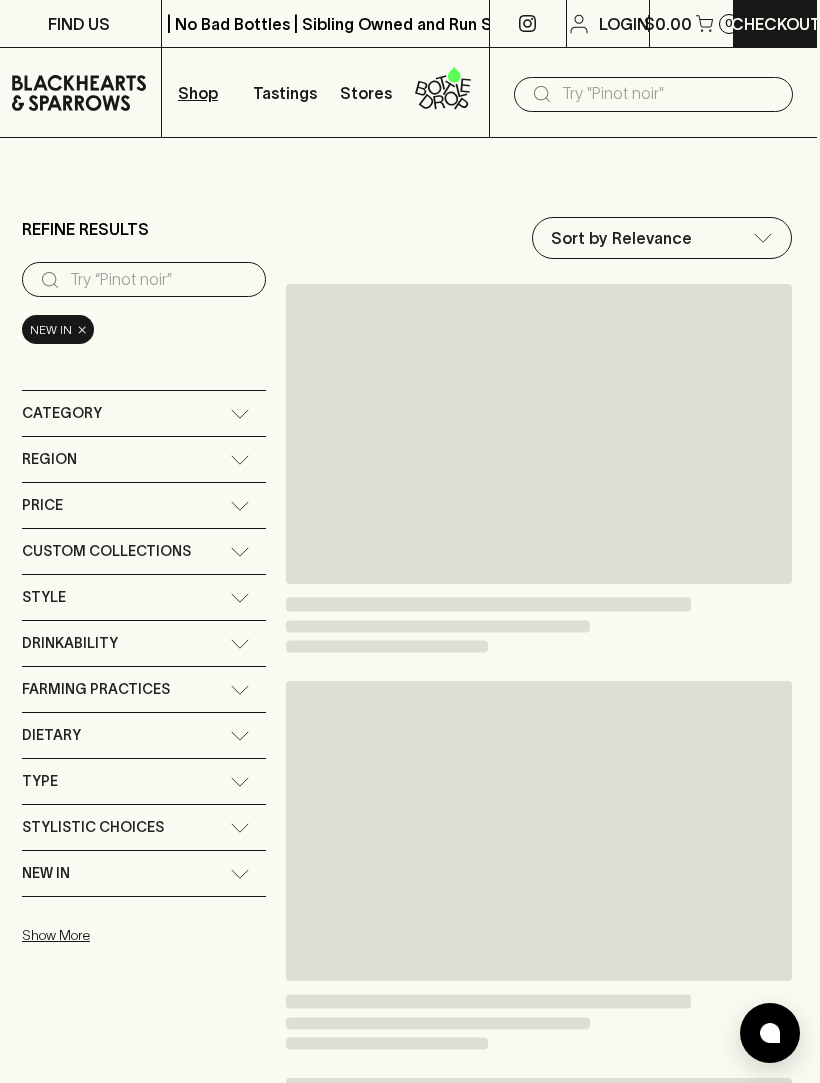 type 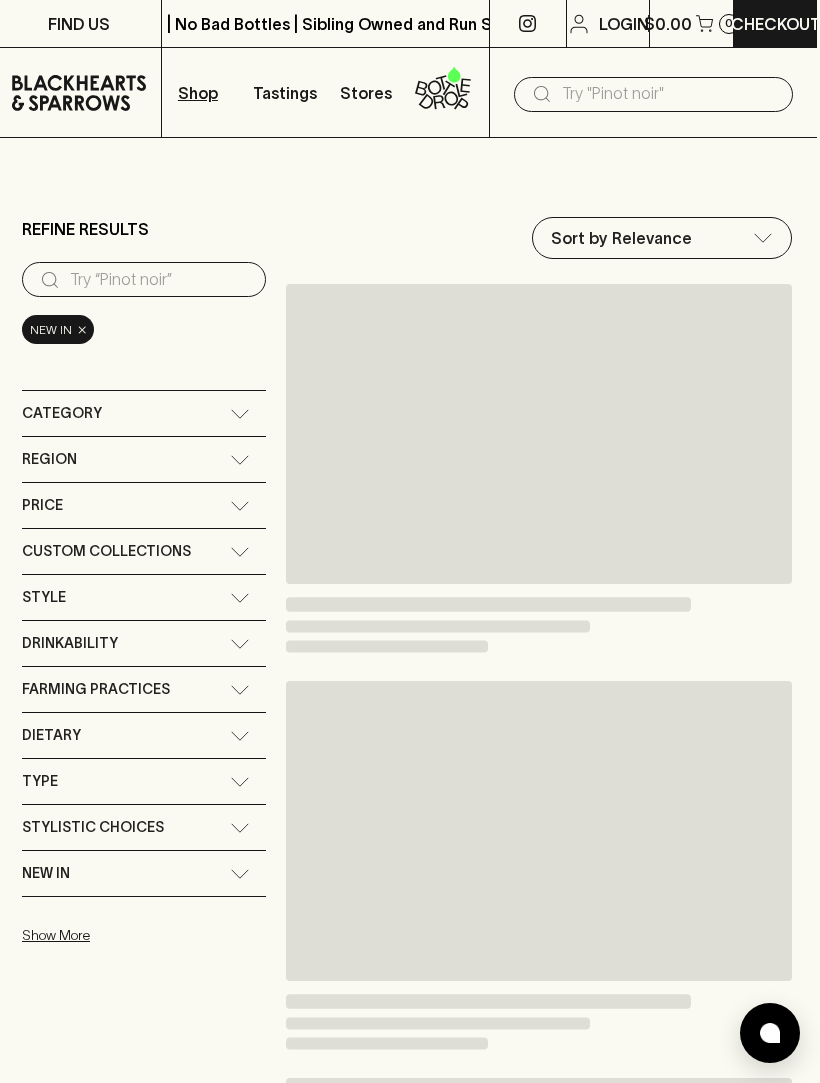 scroll, scrollTop: 0, scrollLeft: 0, axis: both 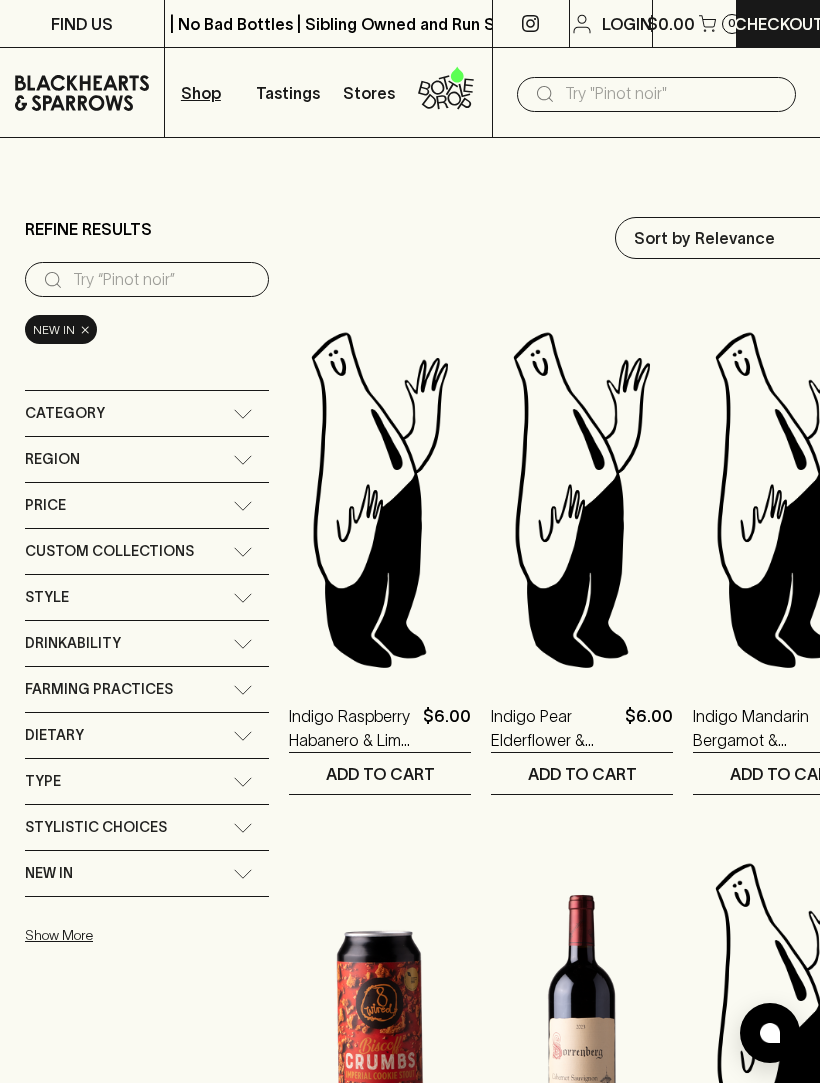 click at bounding box center [672, 94] 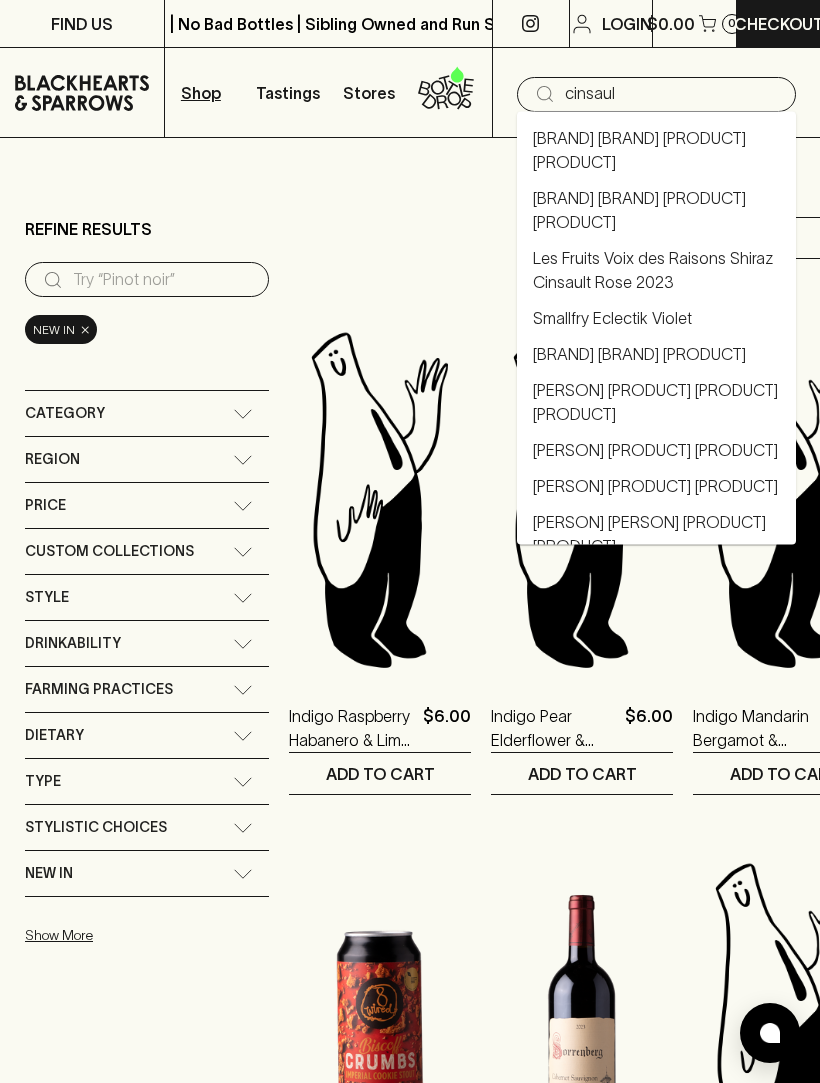 type on "cinsault" 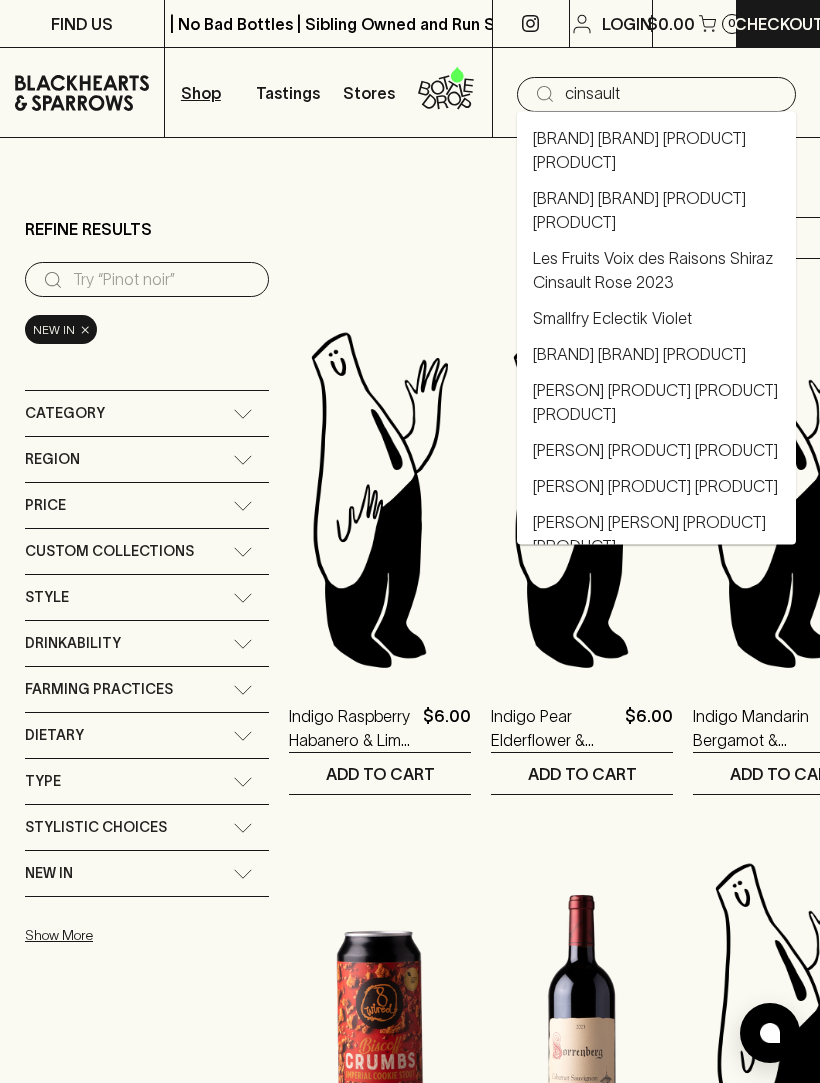 click on "[BRAND] [BRAND] [PRODUCT] [PRODUCT]" at bounding box center (656, 150) 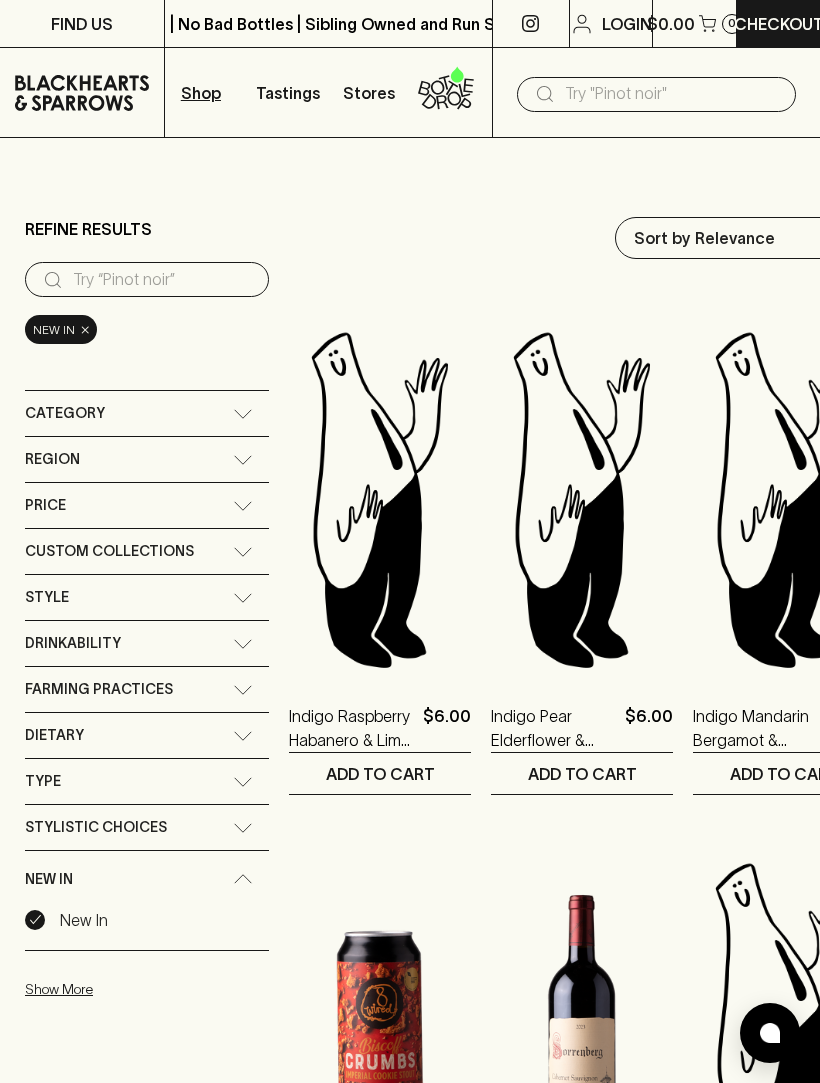 click on "Shop" at bounding box center [201, 93] 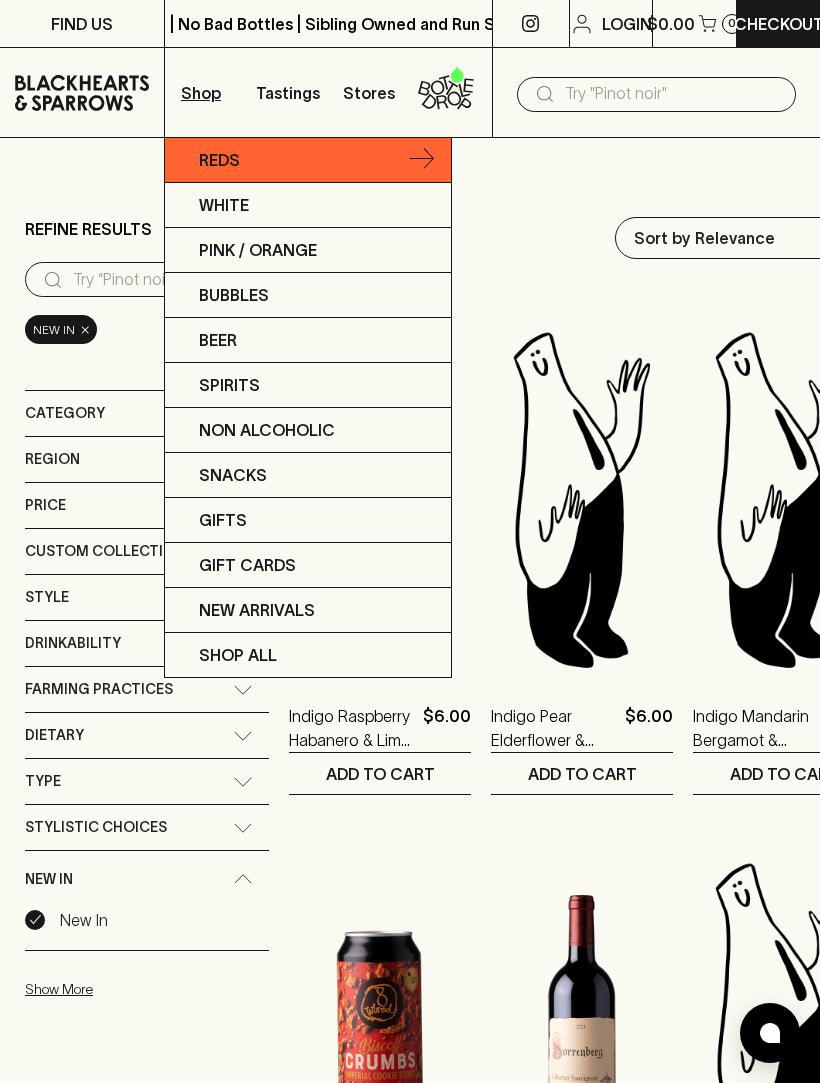 click on "Reds" at bounding box center [308, 160] 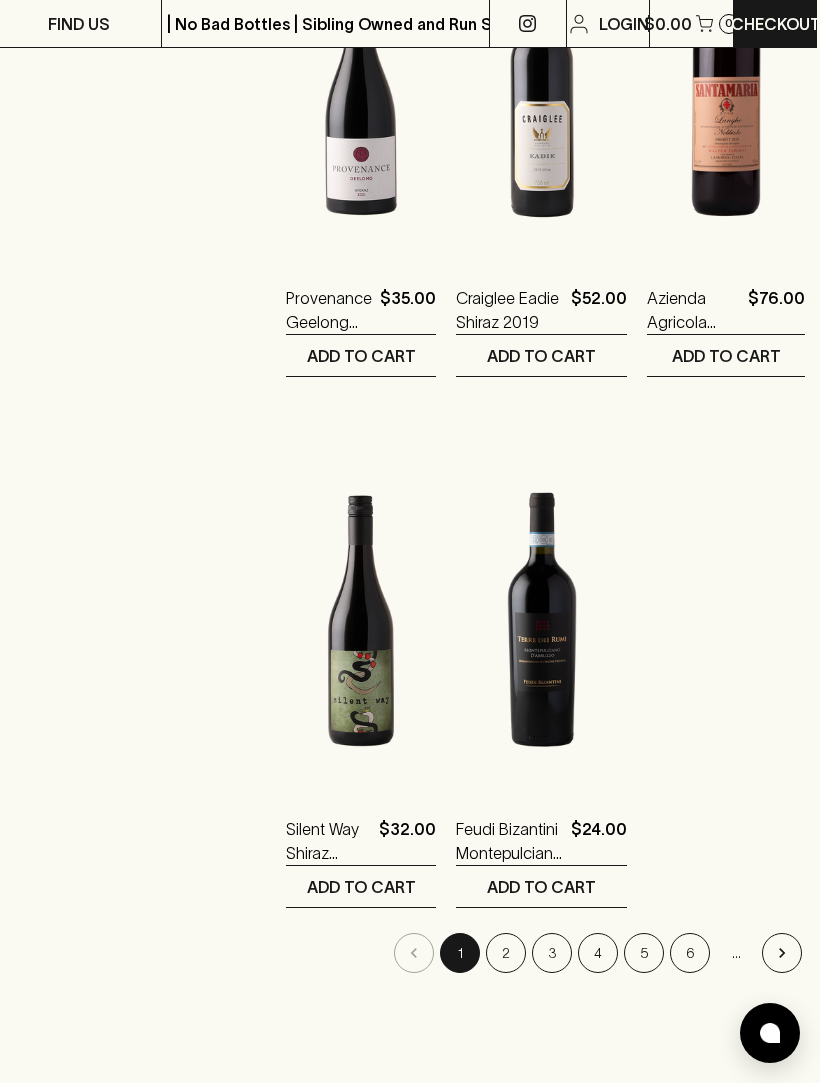 scroll, scrollTop: 3160, scrollLeft: 3, axis: both 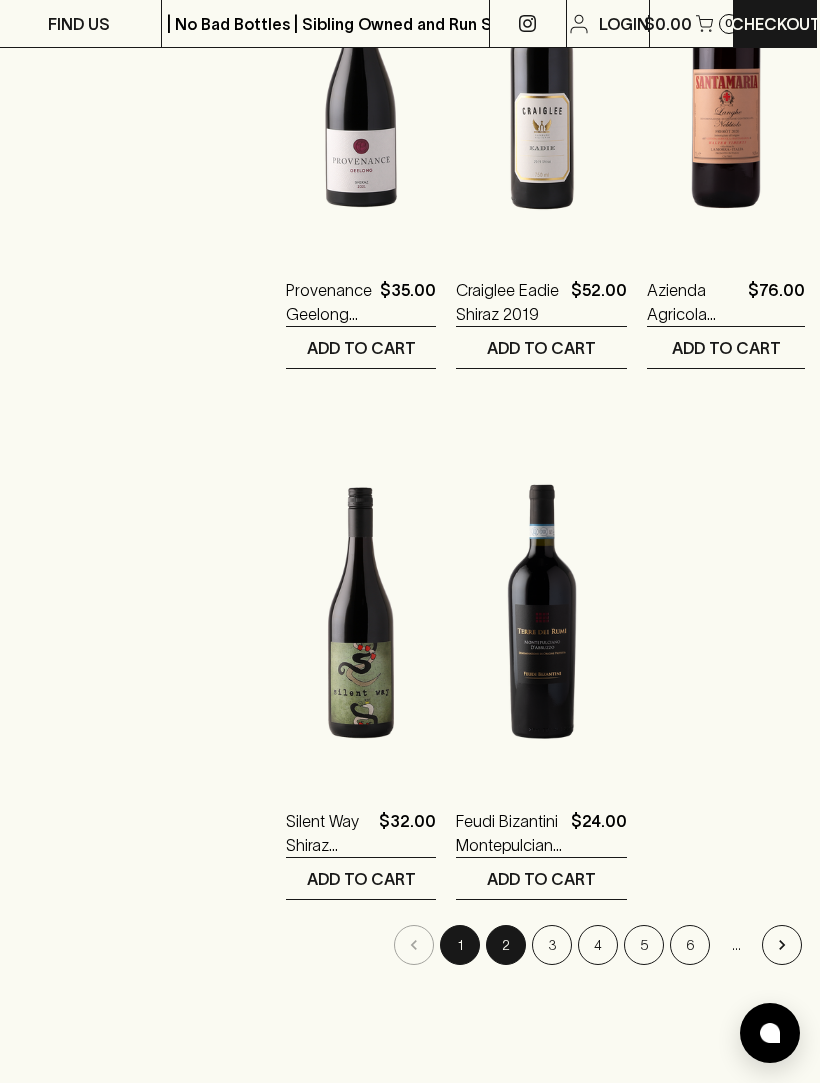 click on "2" at bounding box center [506, 945] 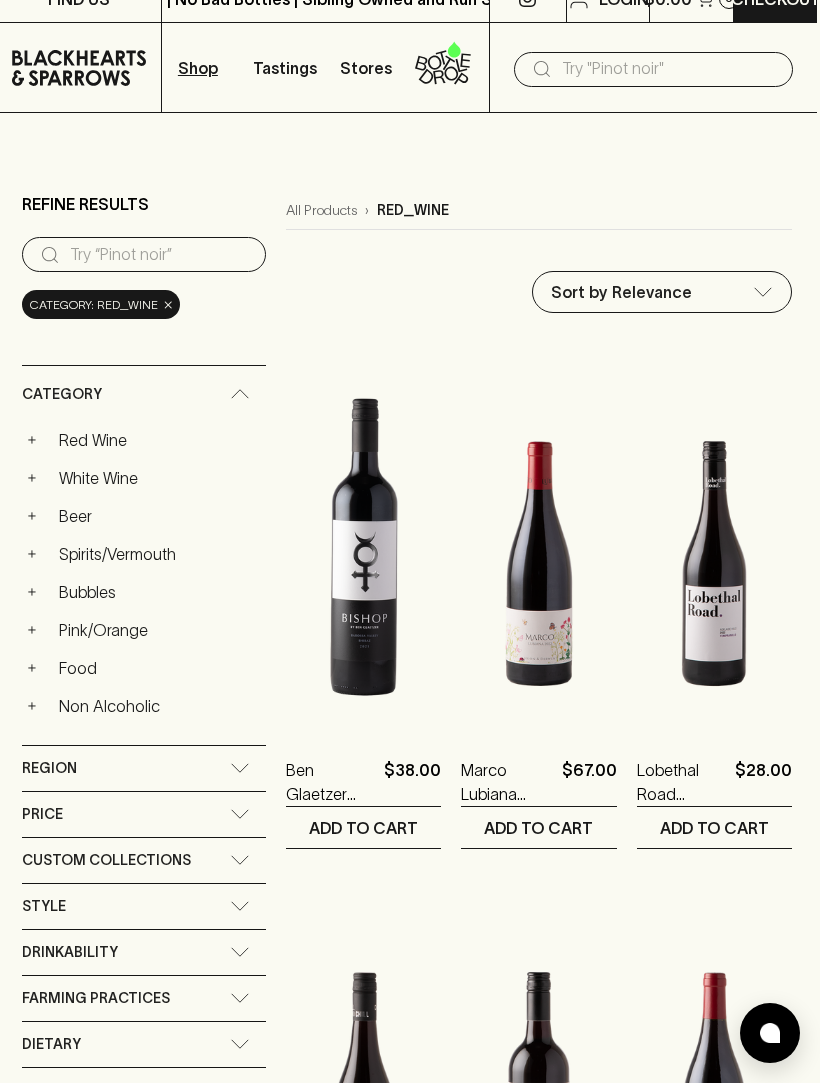 scroll, scrollTop: 0, scrollLeft: 3, axis: horizontal 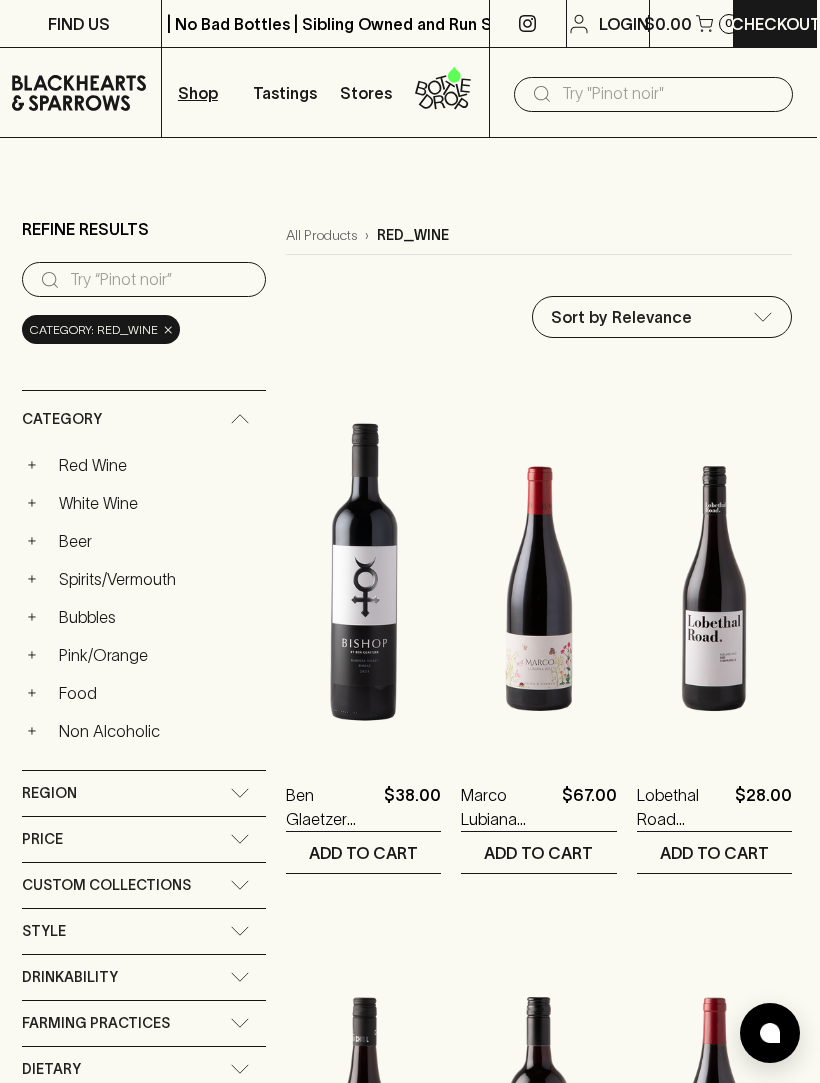 click at bounding box center (669, 94) 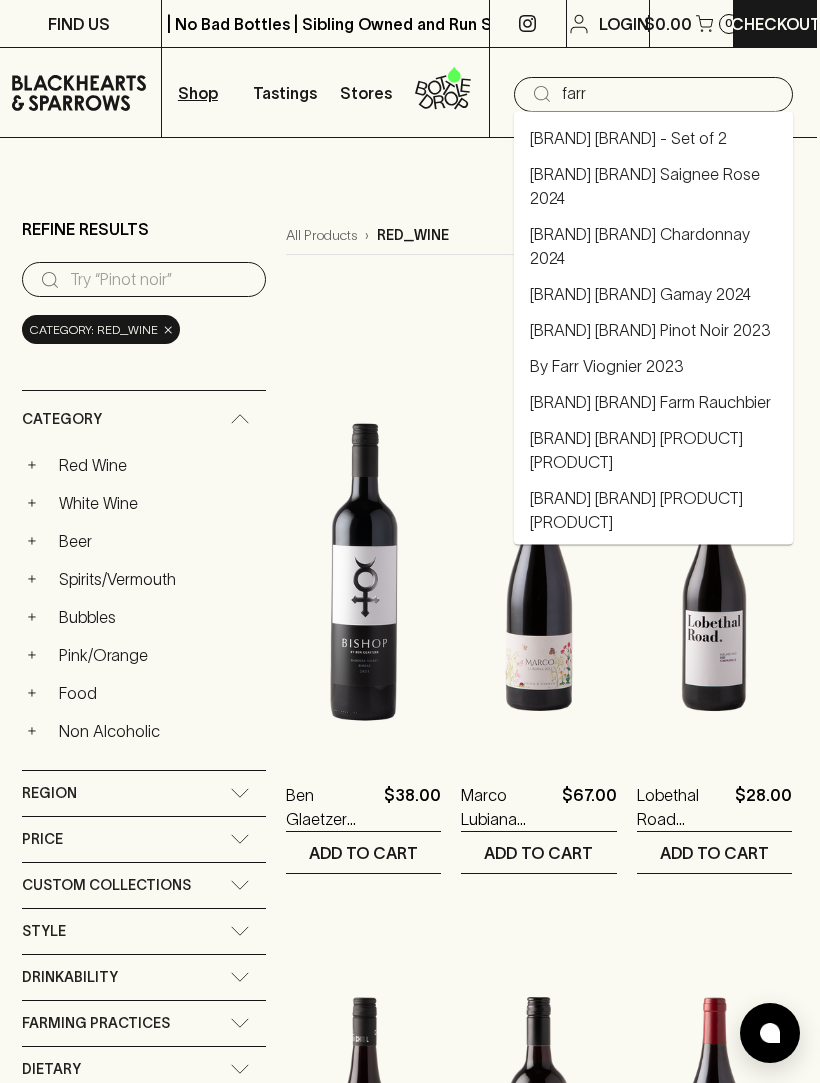 type on "farr" 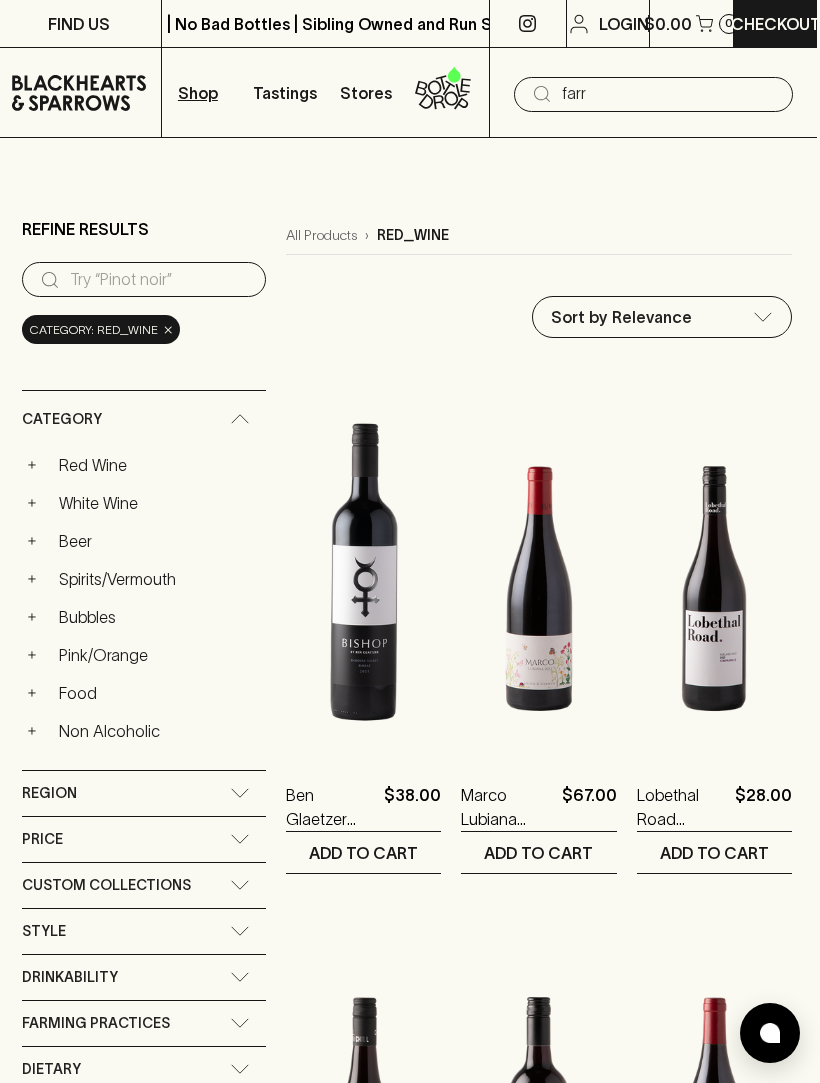 type on "farr" 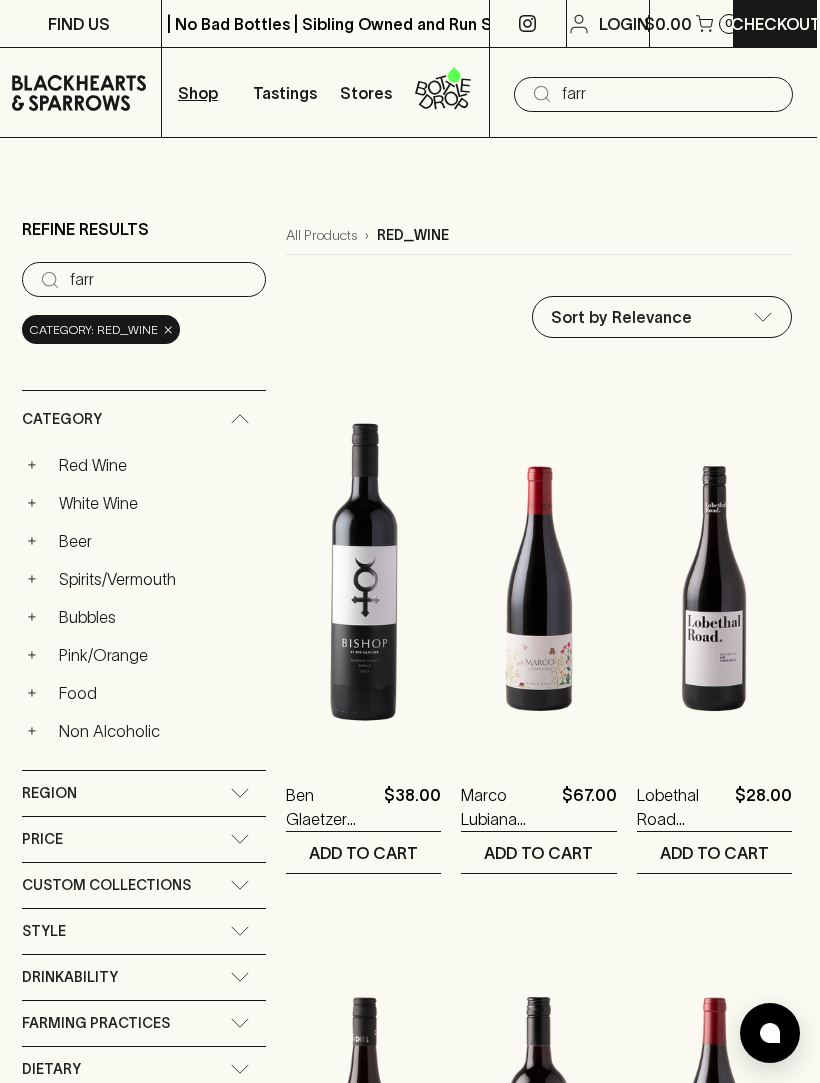 scroll, scrollTop: 0, scrollLeft: 0, axis: both 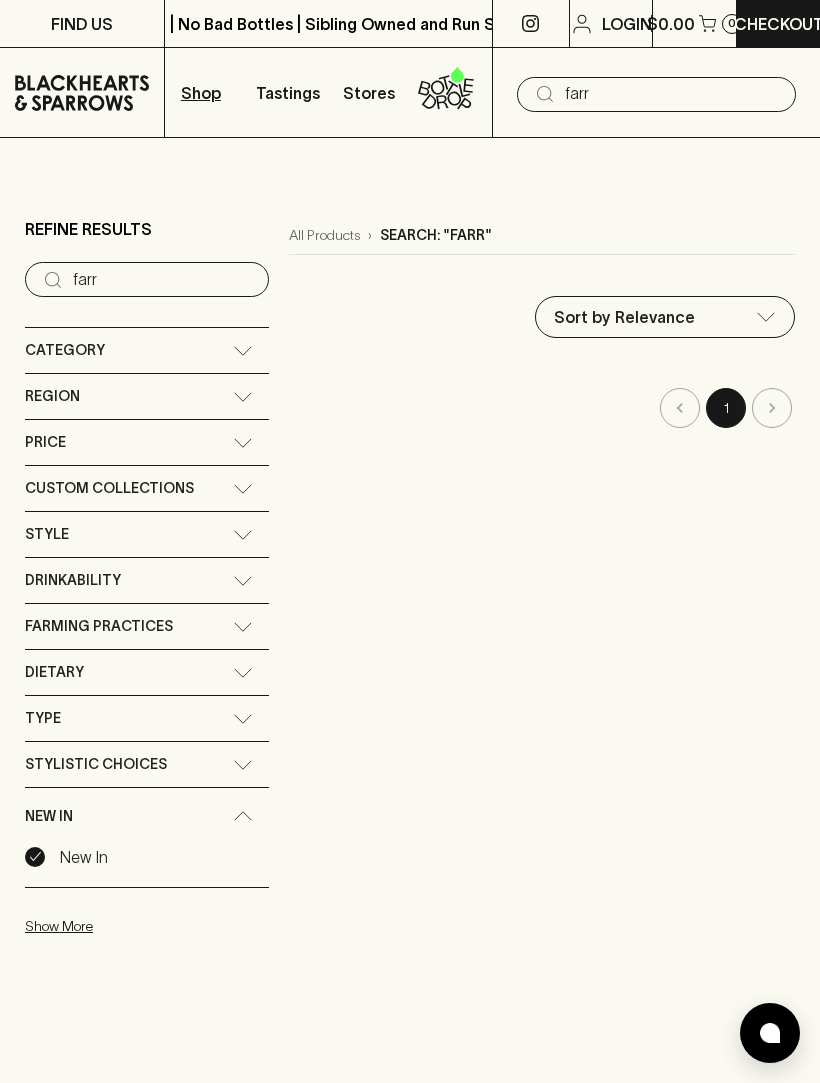 click on "farr" at bounding box center (672, 94) 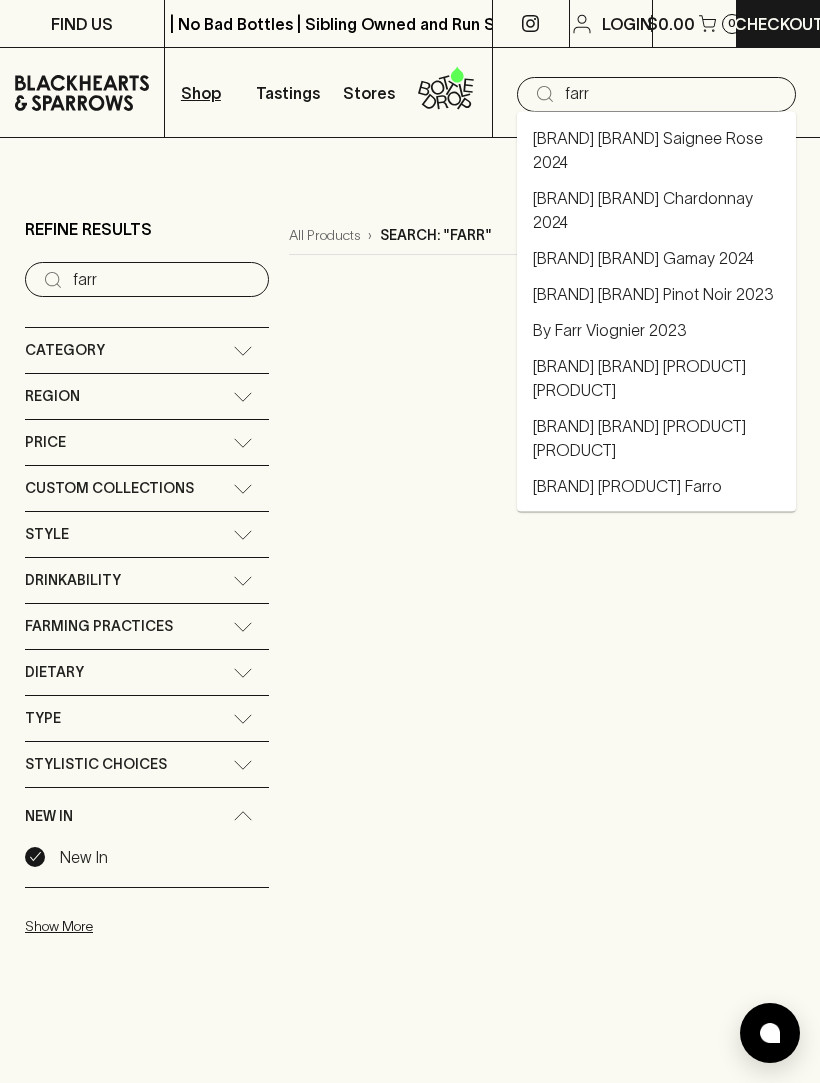 click on "By Farr Viognier 2023" at bounding box center (610, 330) 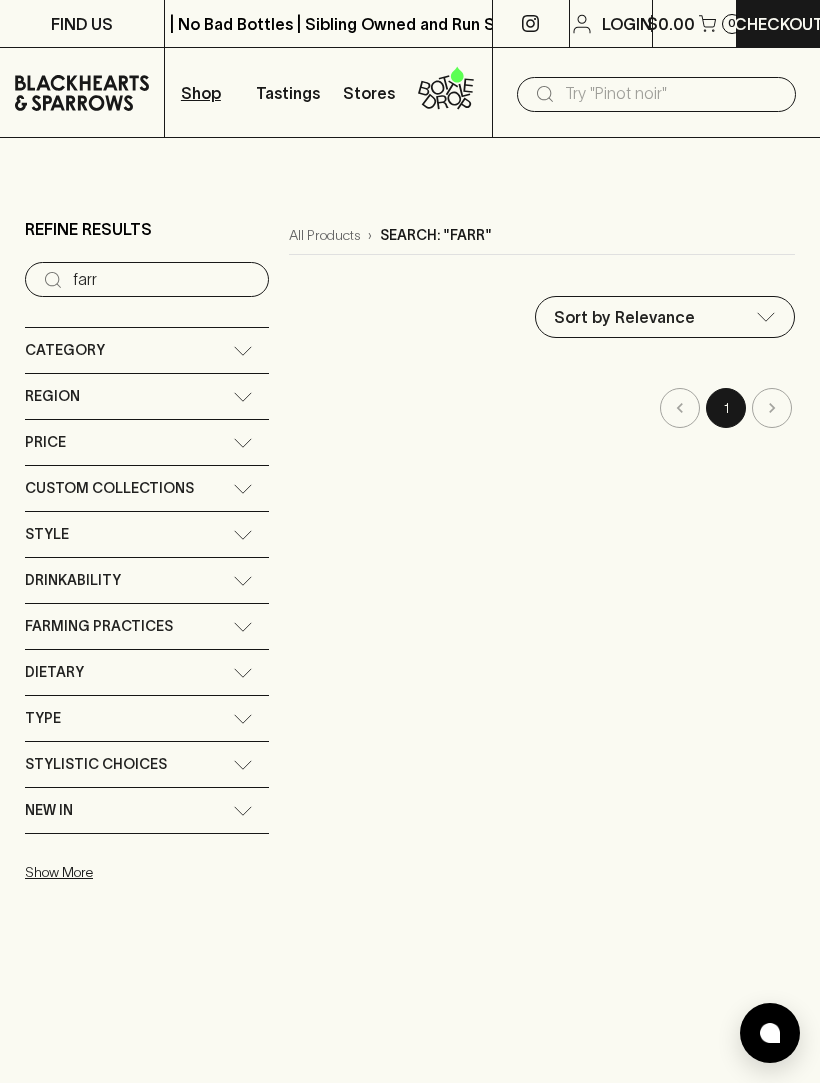 click at bounding box center (672, 94) 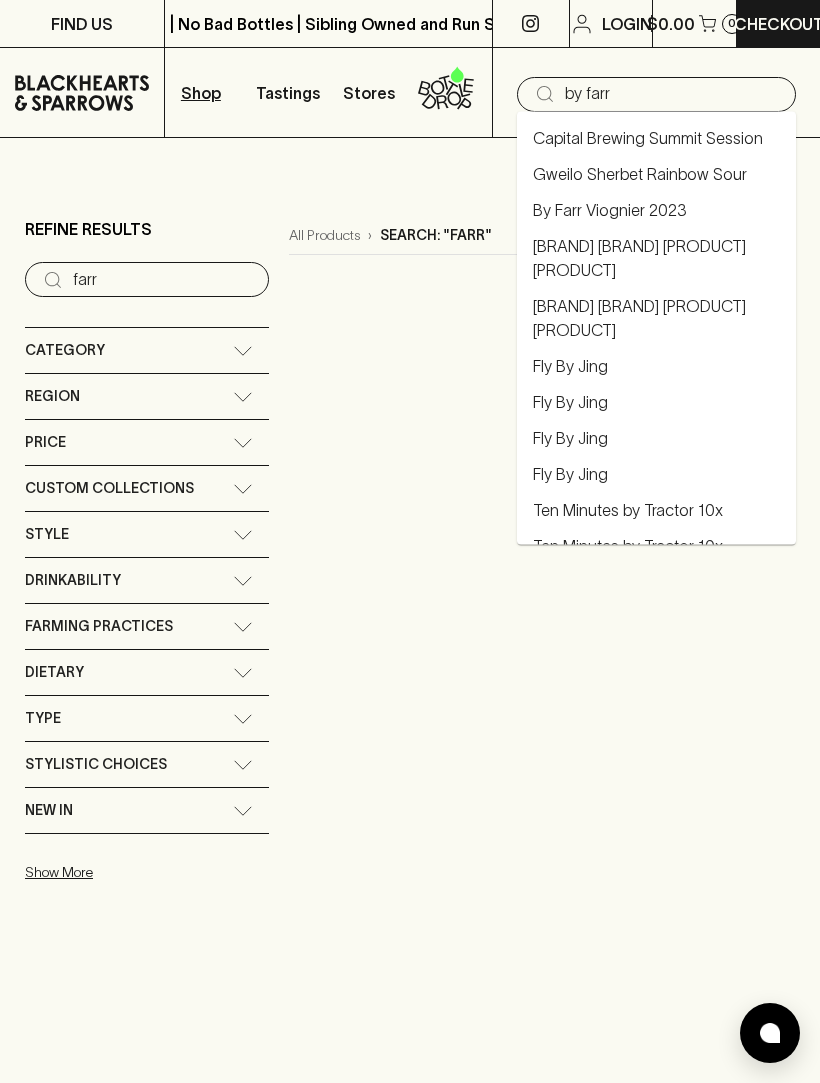 type on "by farr" 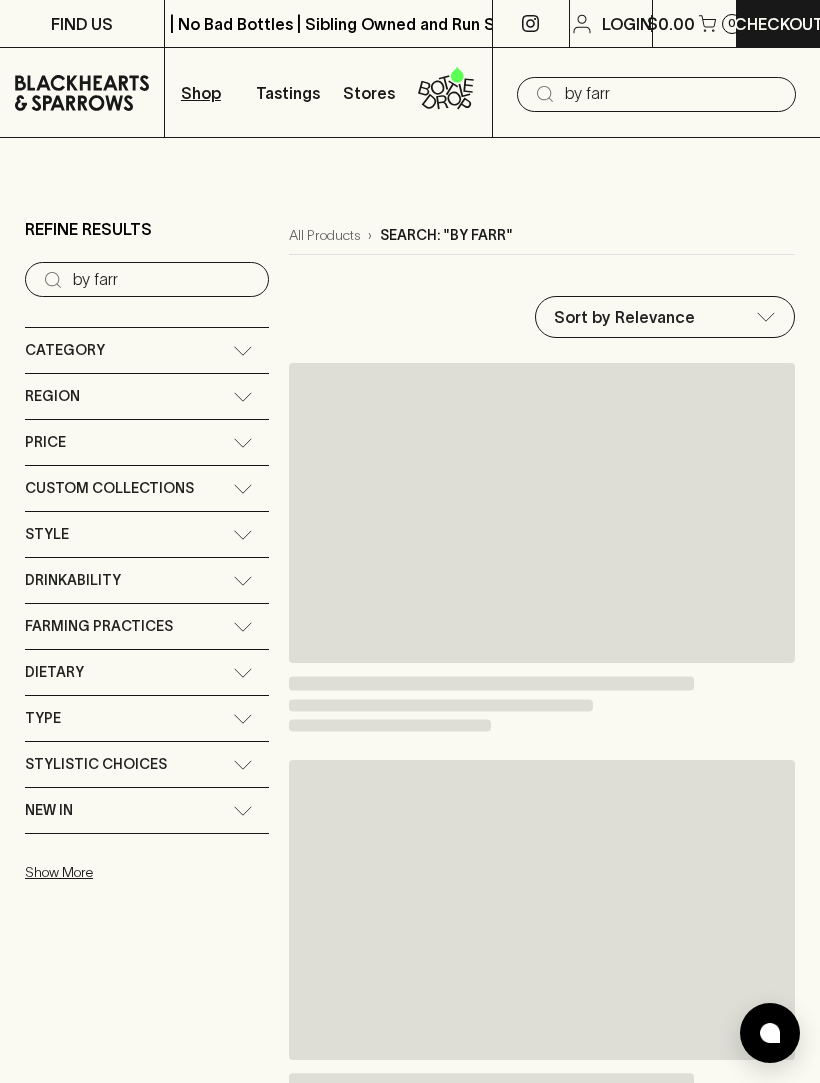type on "by farr" 